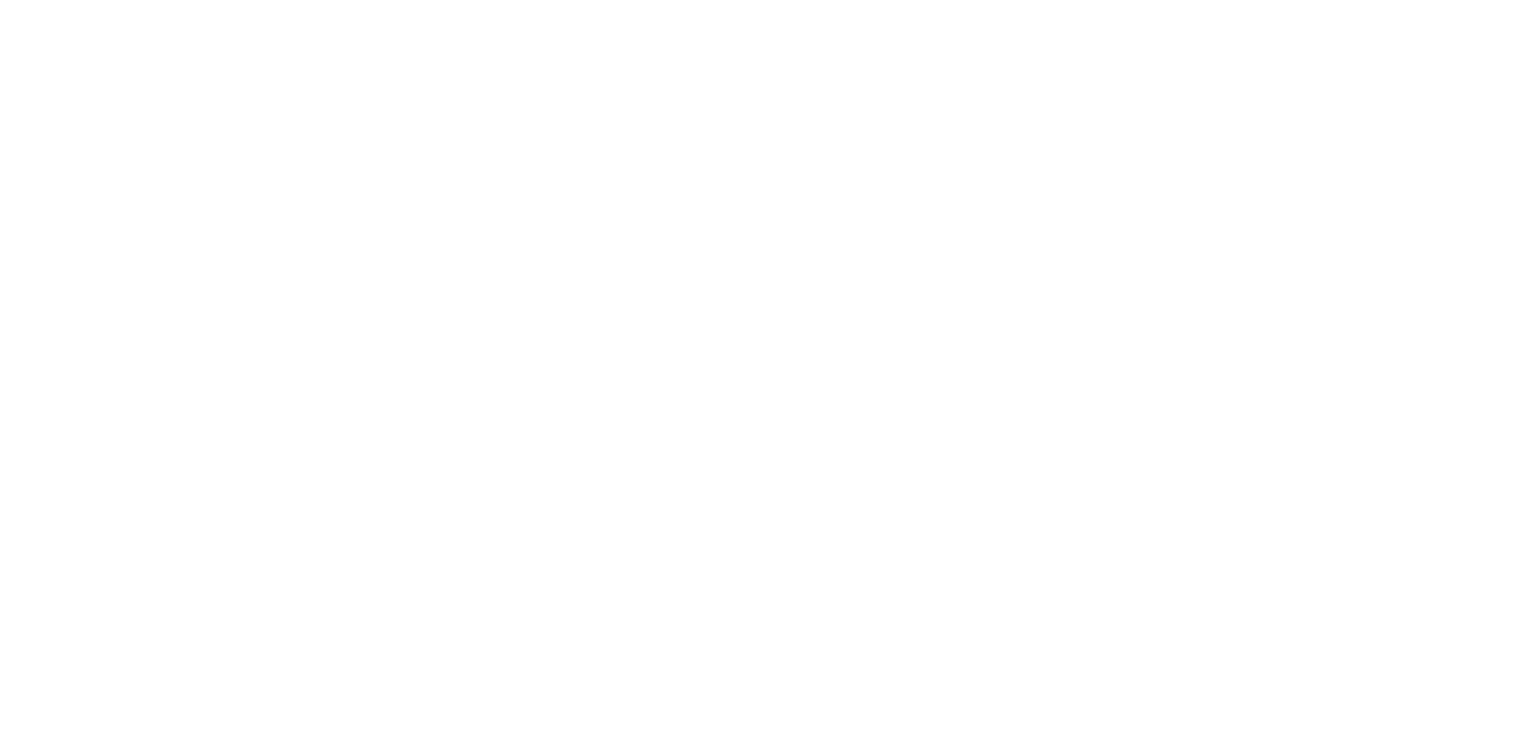 scroll, scrollTop: 0, scrollLeft: 0, axis: both 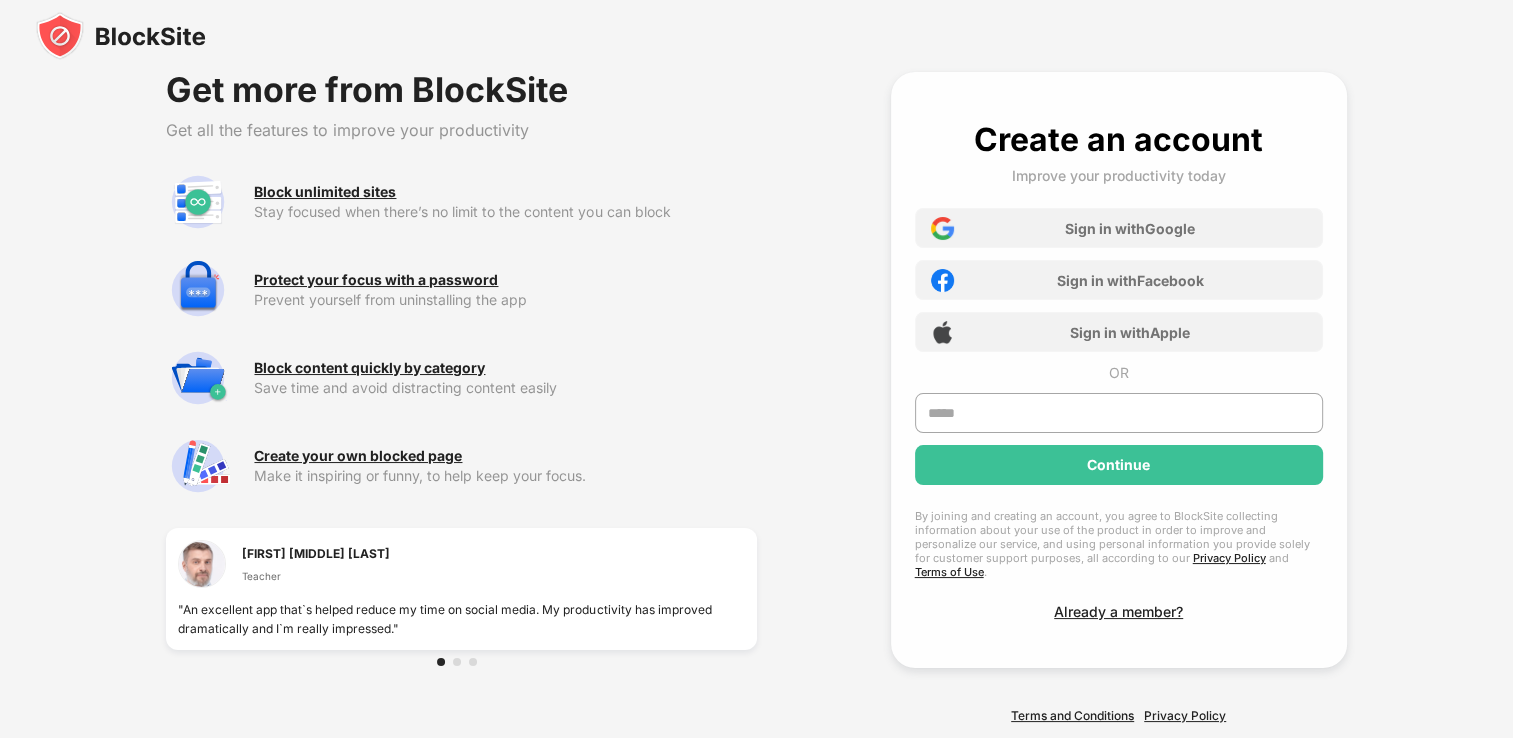 click at bounding box center [121, 36] 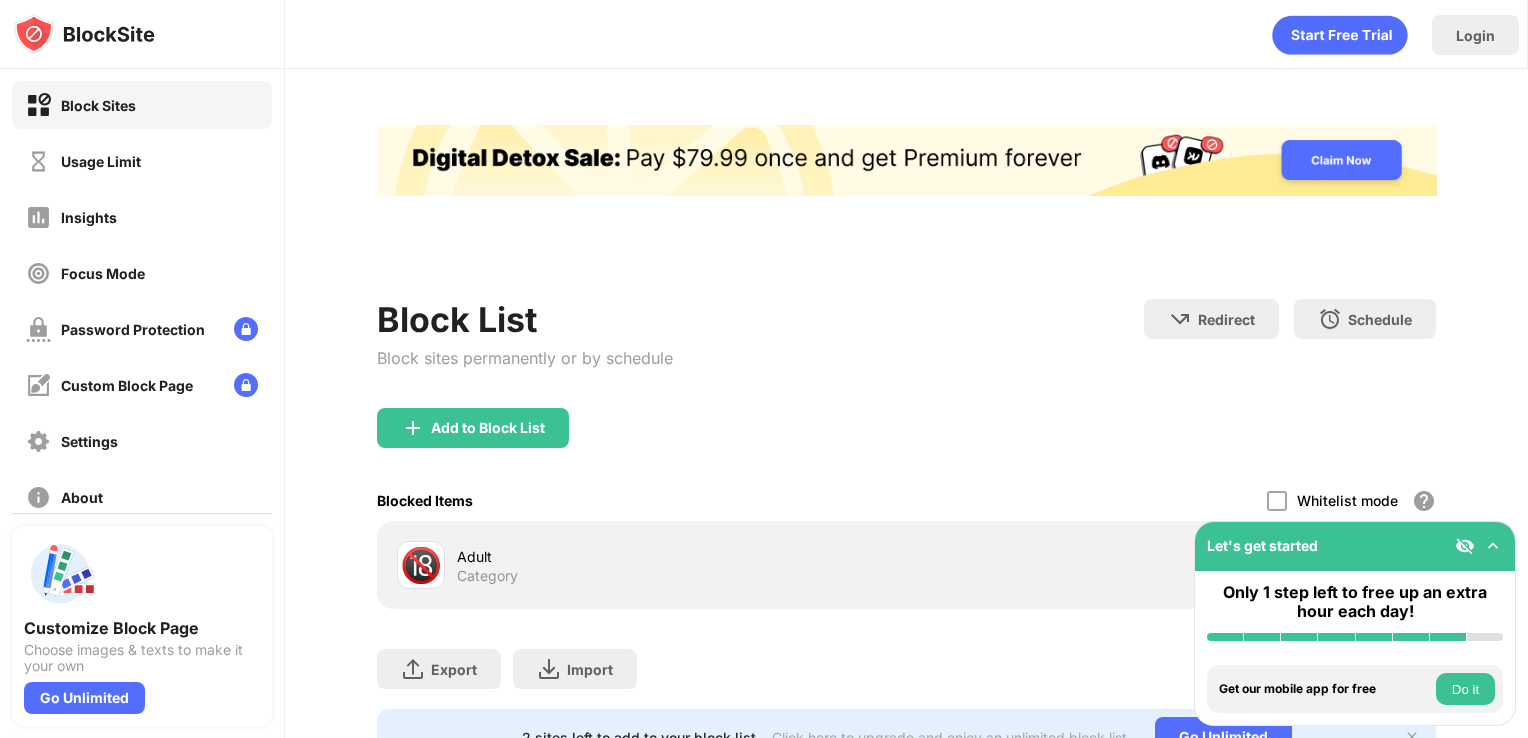 scroll, scrollTop: 0, scrollLeft: 0, axis: both 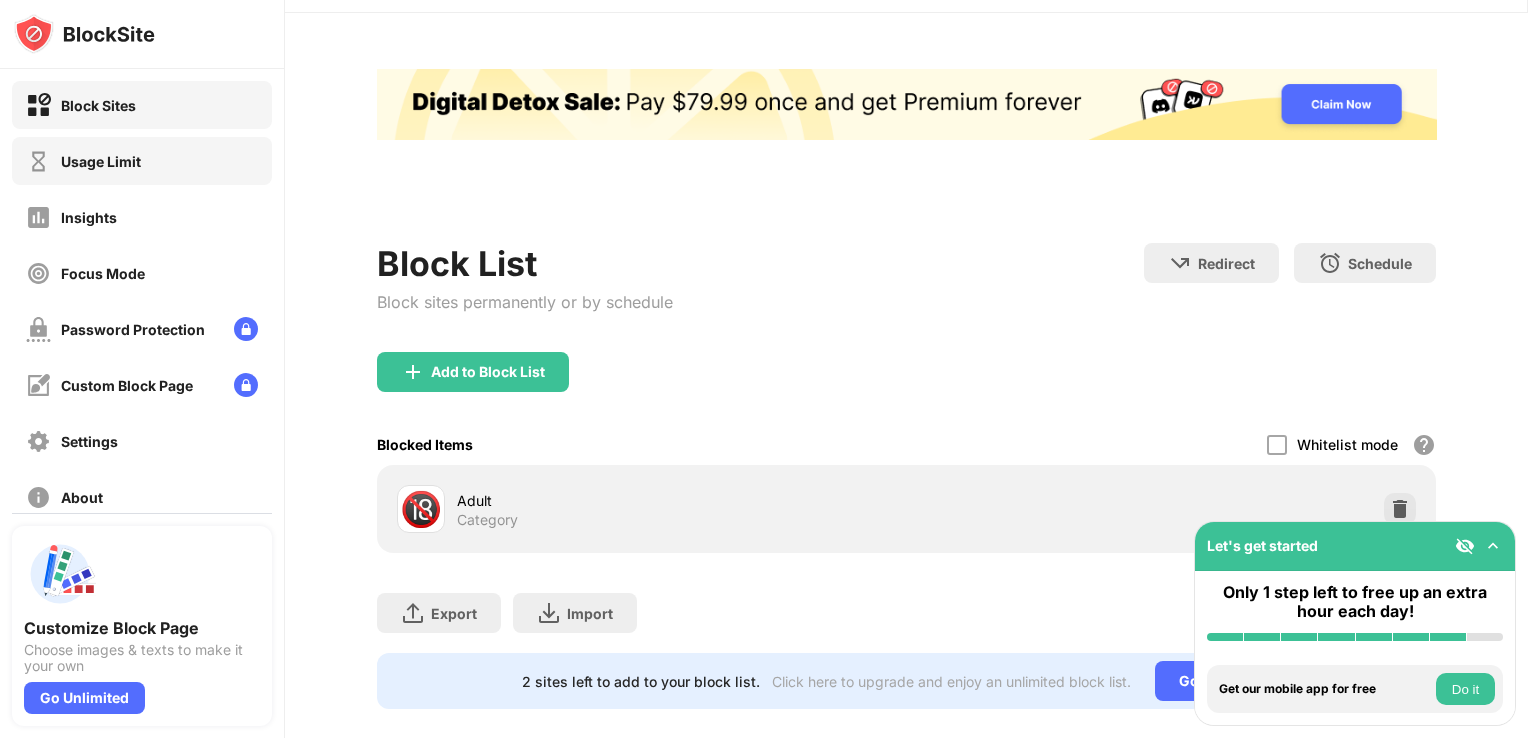 click on "Usage Limit" at bounding box center (142, 161) 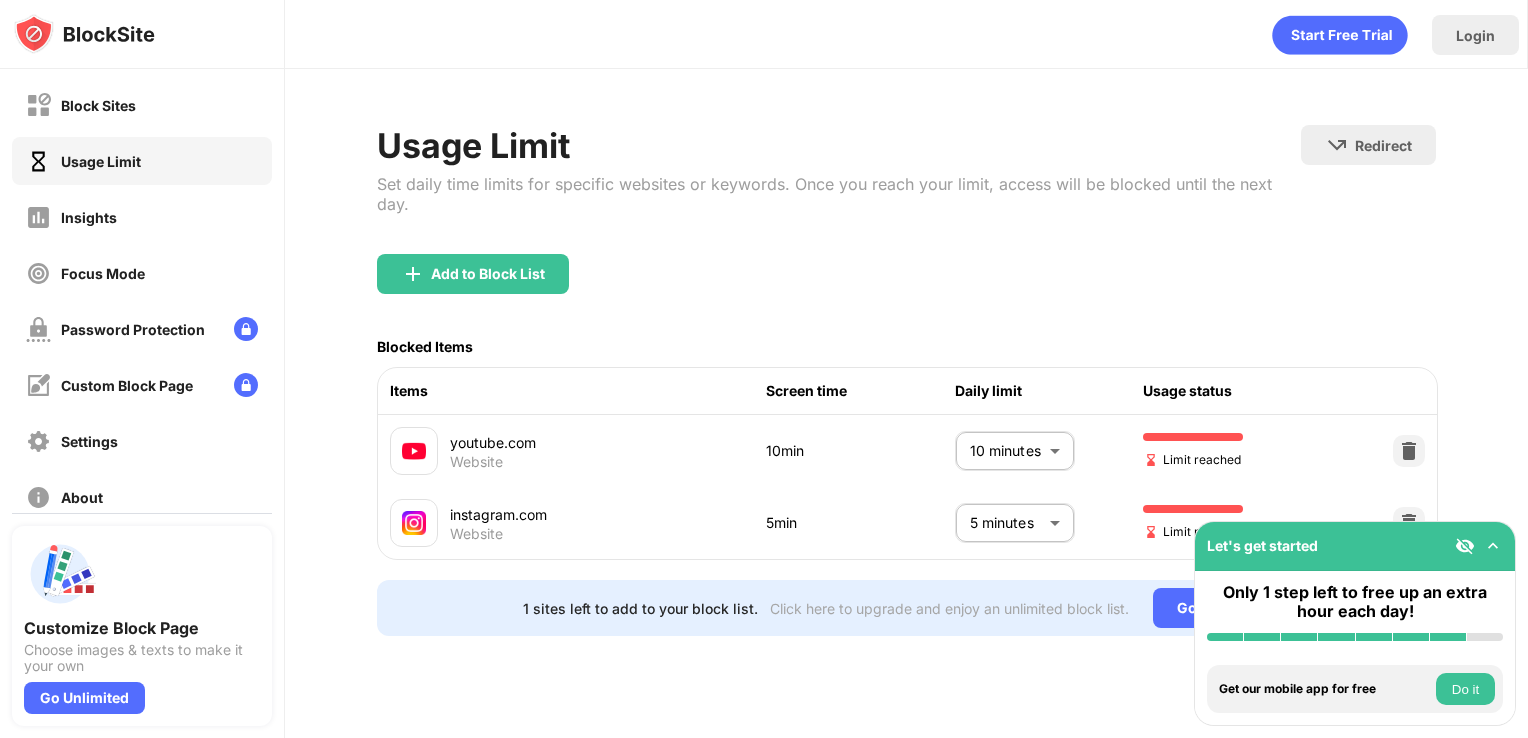 scroll, scrollTop: 0, scrollLeft: 0, axis: both 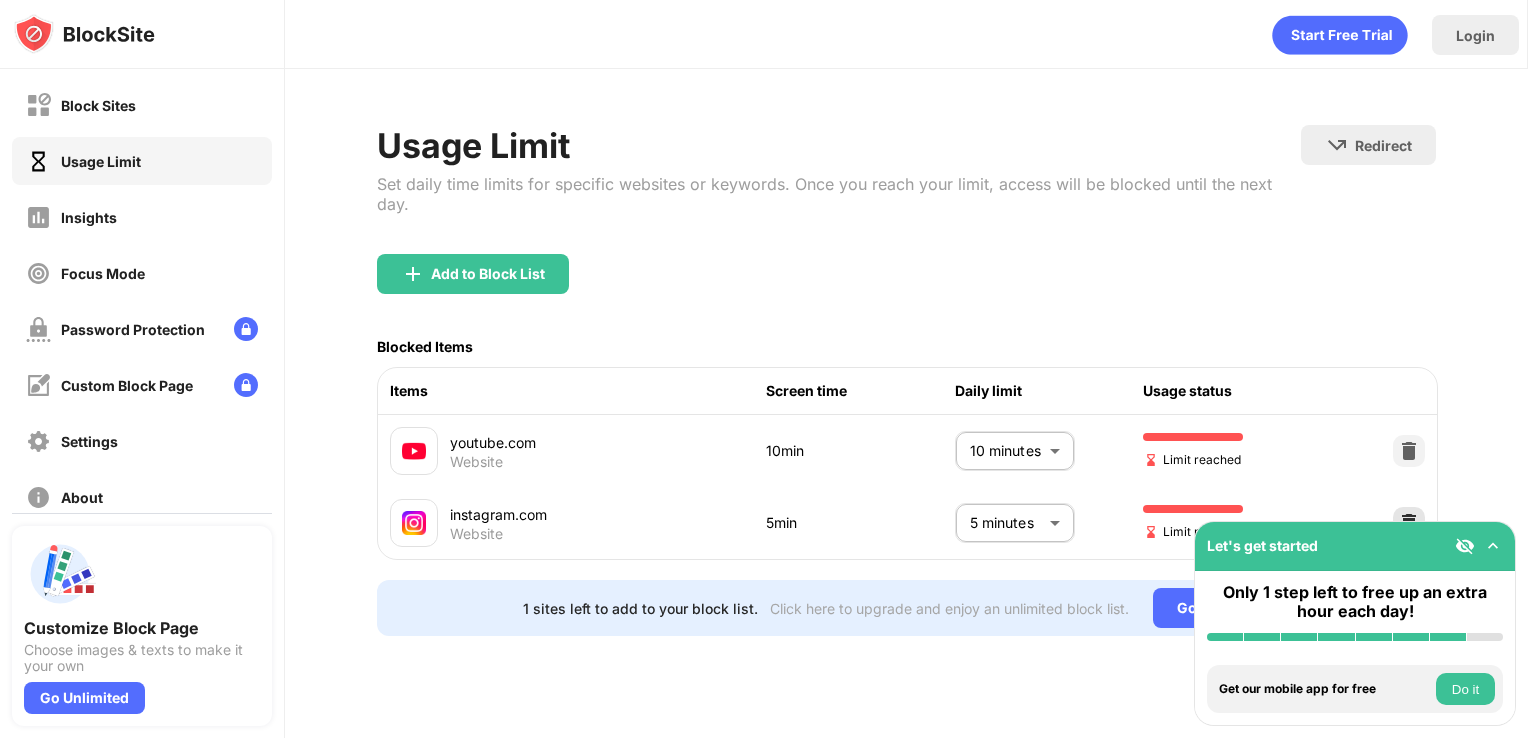 click at bounding box center (1409, 523) 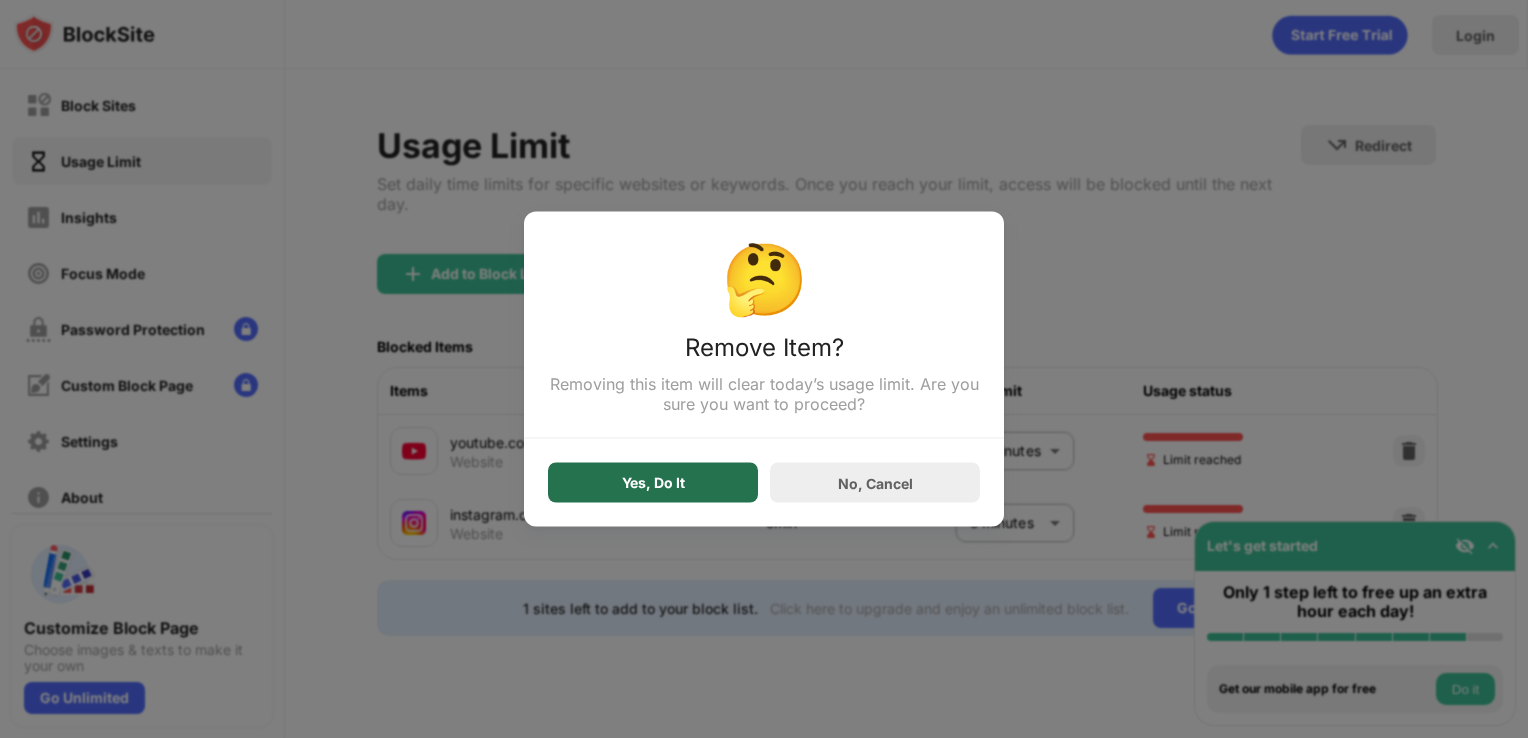 click on "Yes, Do It" at bounding box center [653, 483] 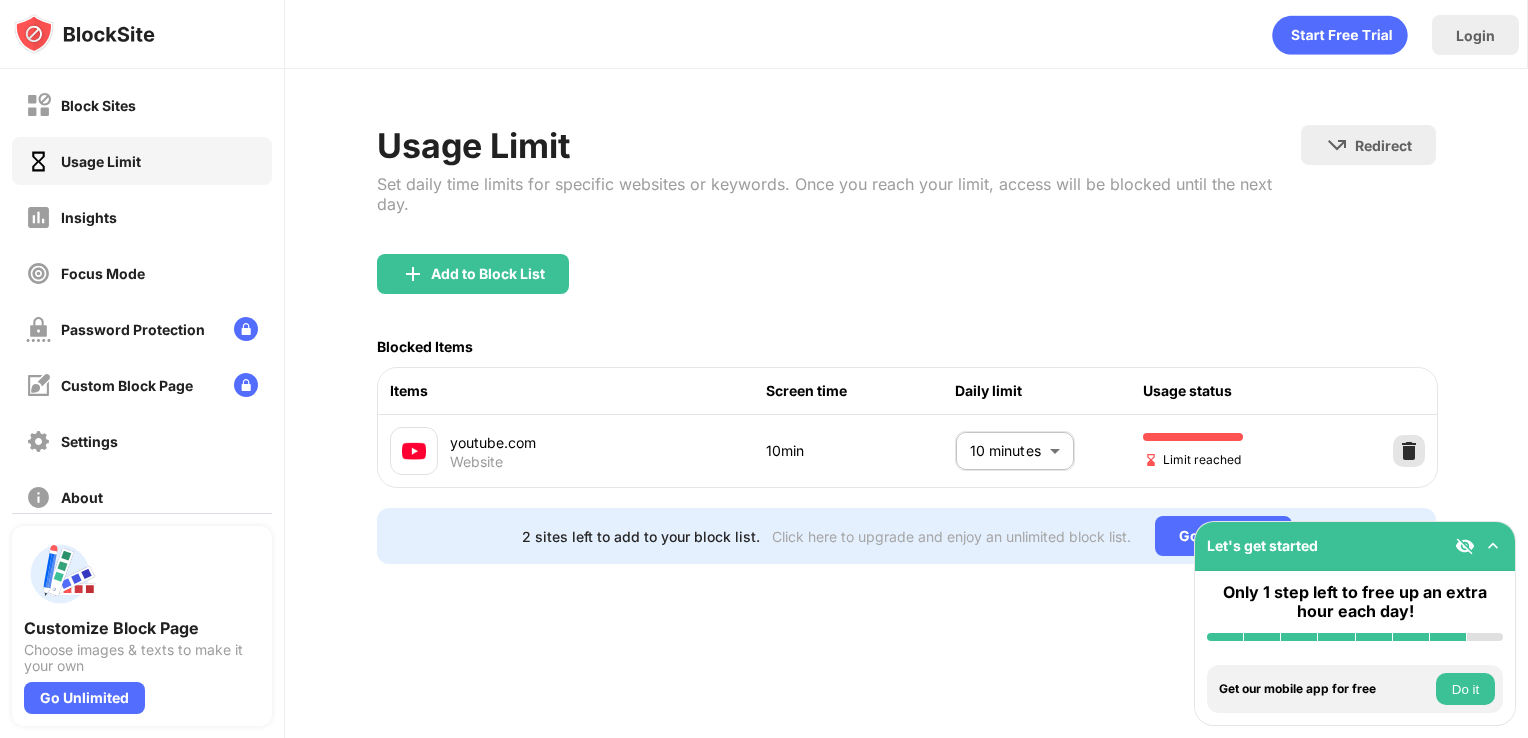 click at bounding box center [1409, 451] 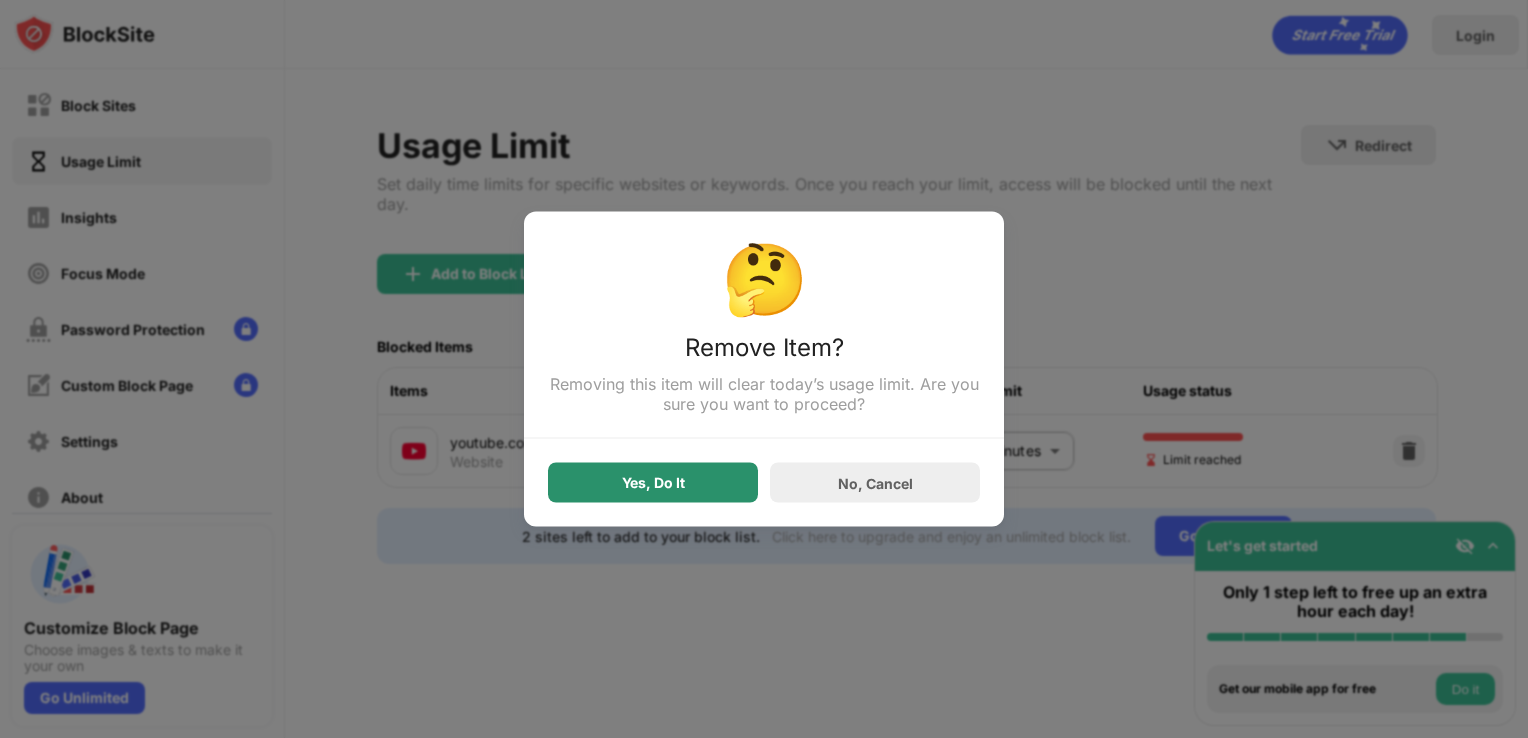 click on "Yes, Do It" at bounding box center (653, 483) 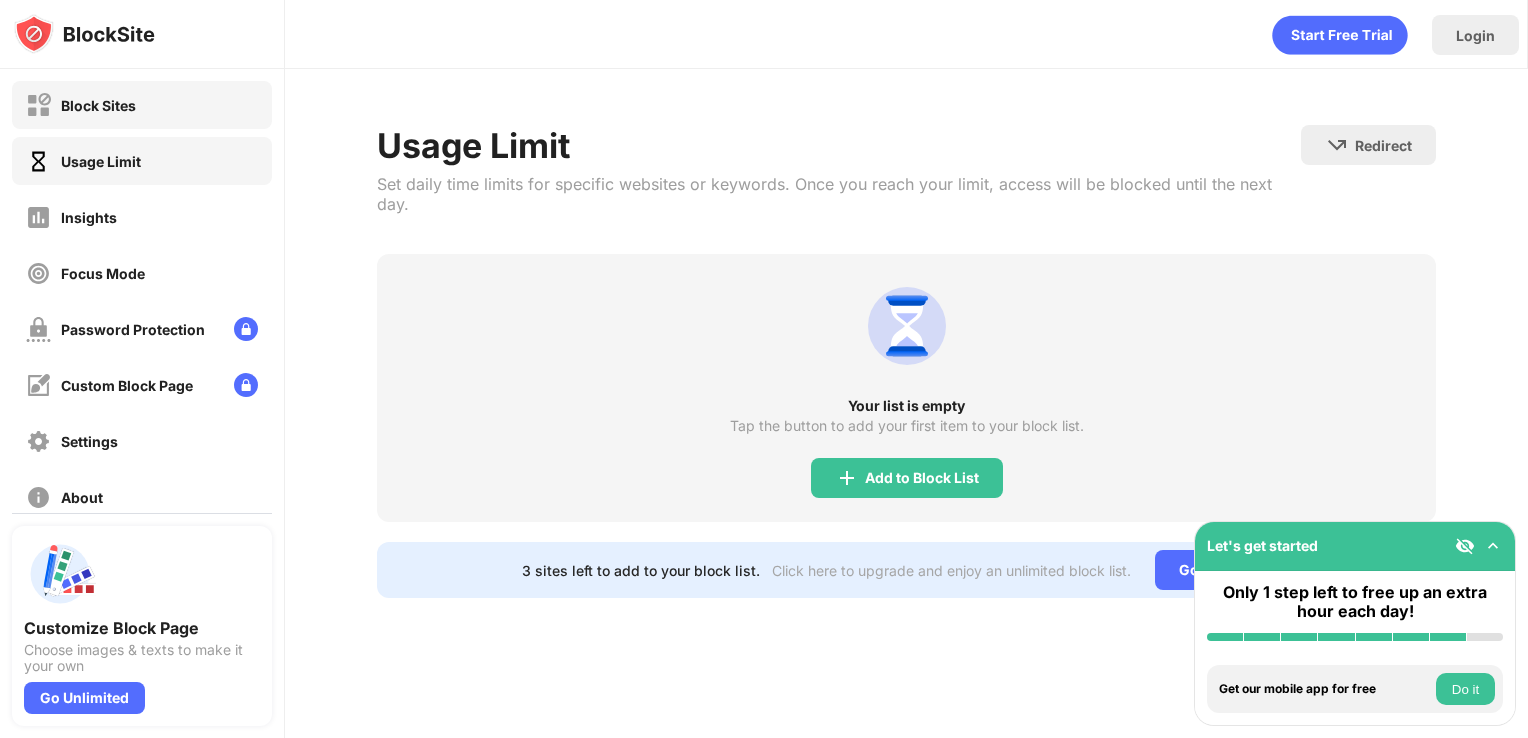 drag, startPoint x: 134, startPoint y: 114, endPoint x: 128, endPoint y: 154, distance: 40.4475 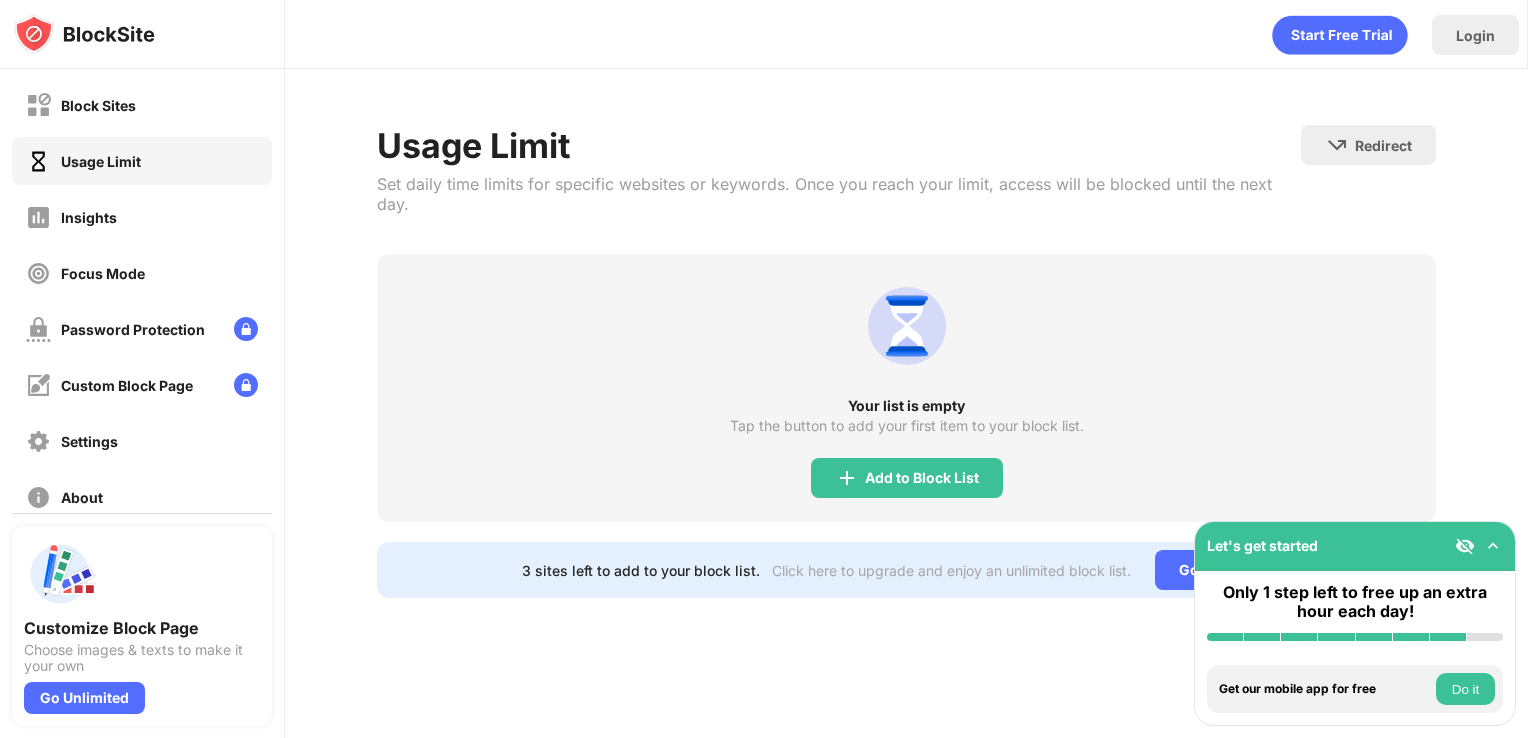 drag, startPoint x: 128, startPoint y: 154, endPoint x: 172, endPoint y: 78, distance: 87.81799 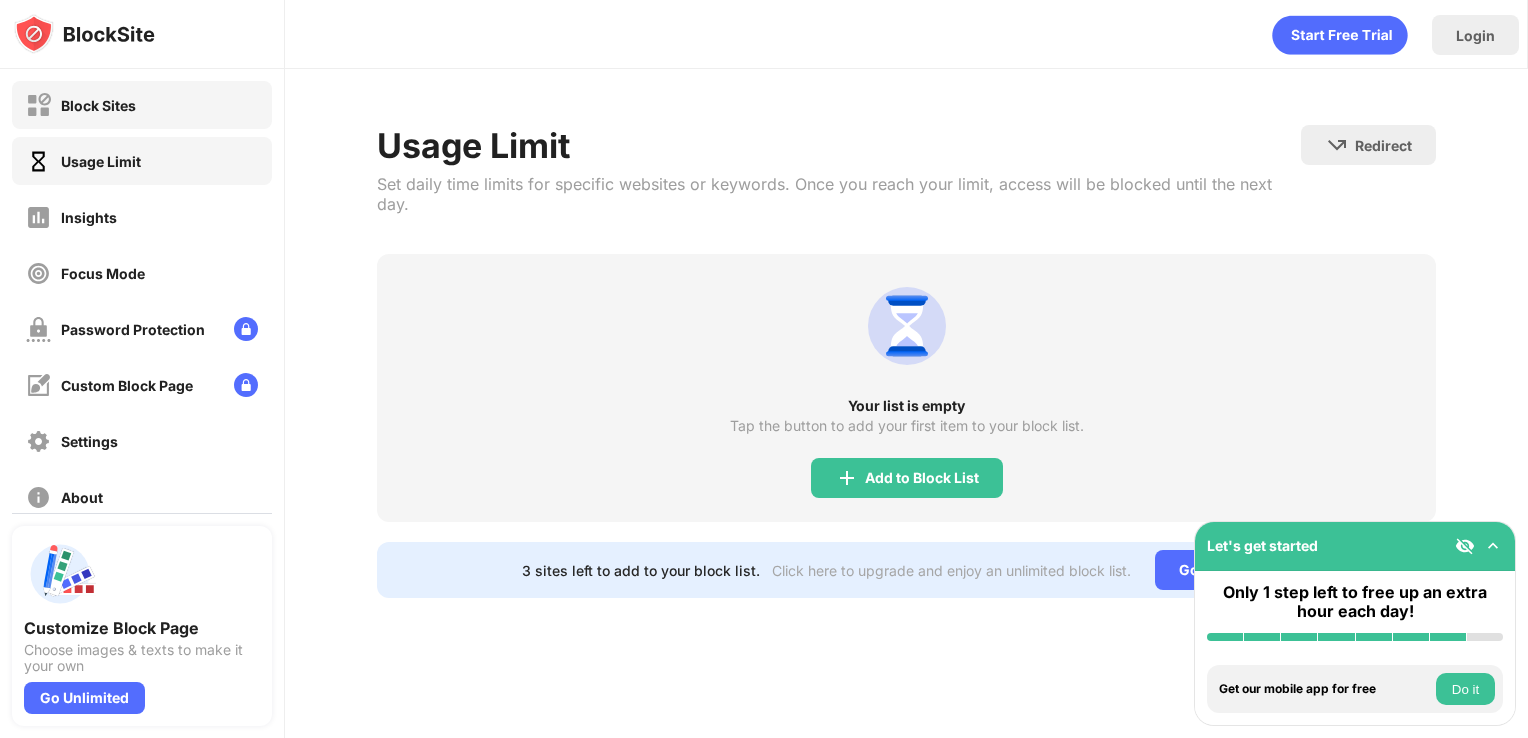 click on "Block Sites" at bounding box center [142, 105] 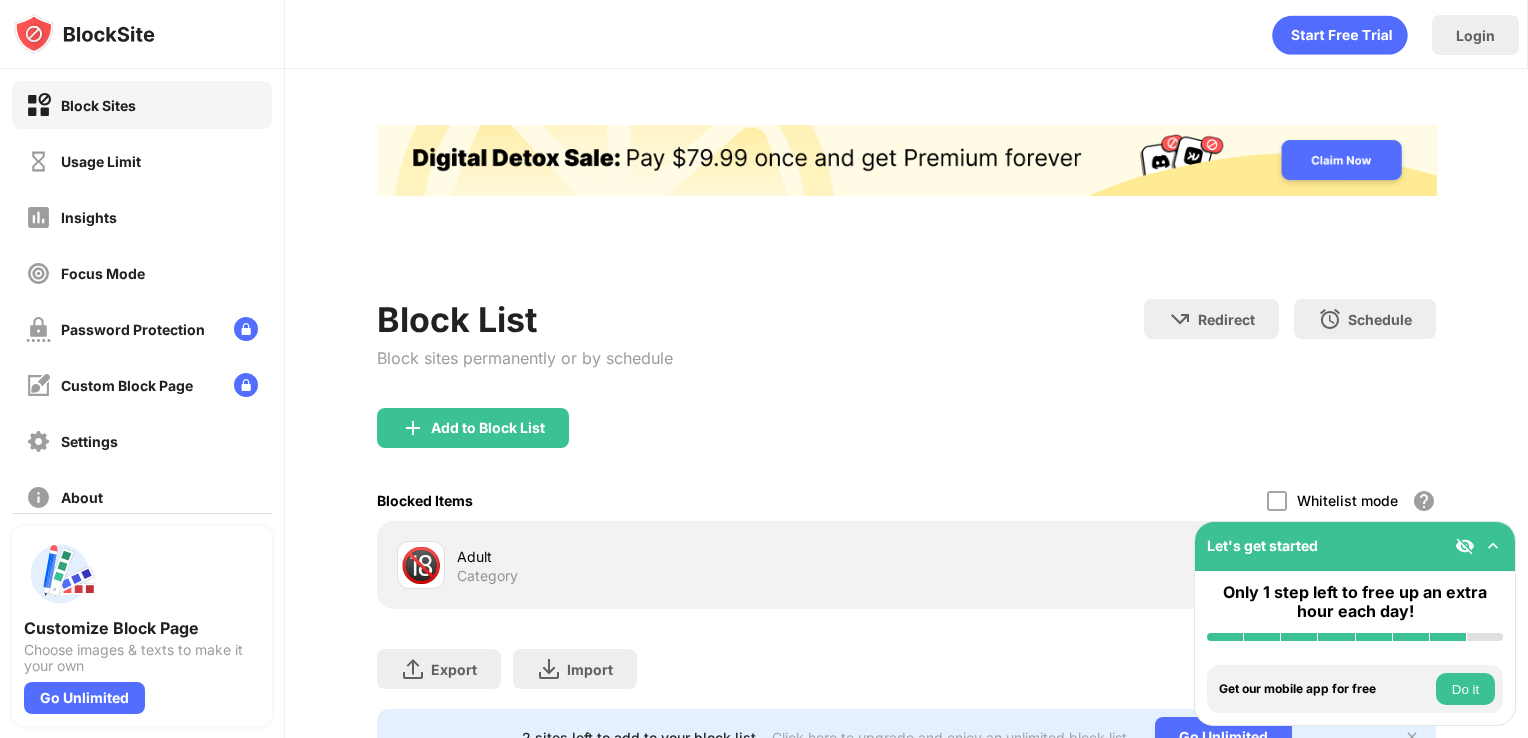 scroll, scrollTop: 0, scrollLeft: 0, axis: both 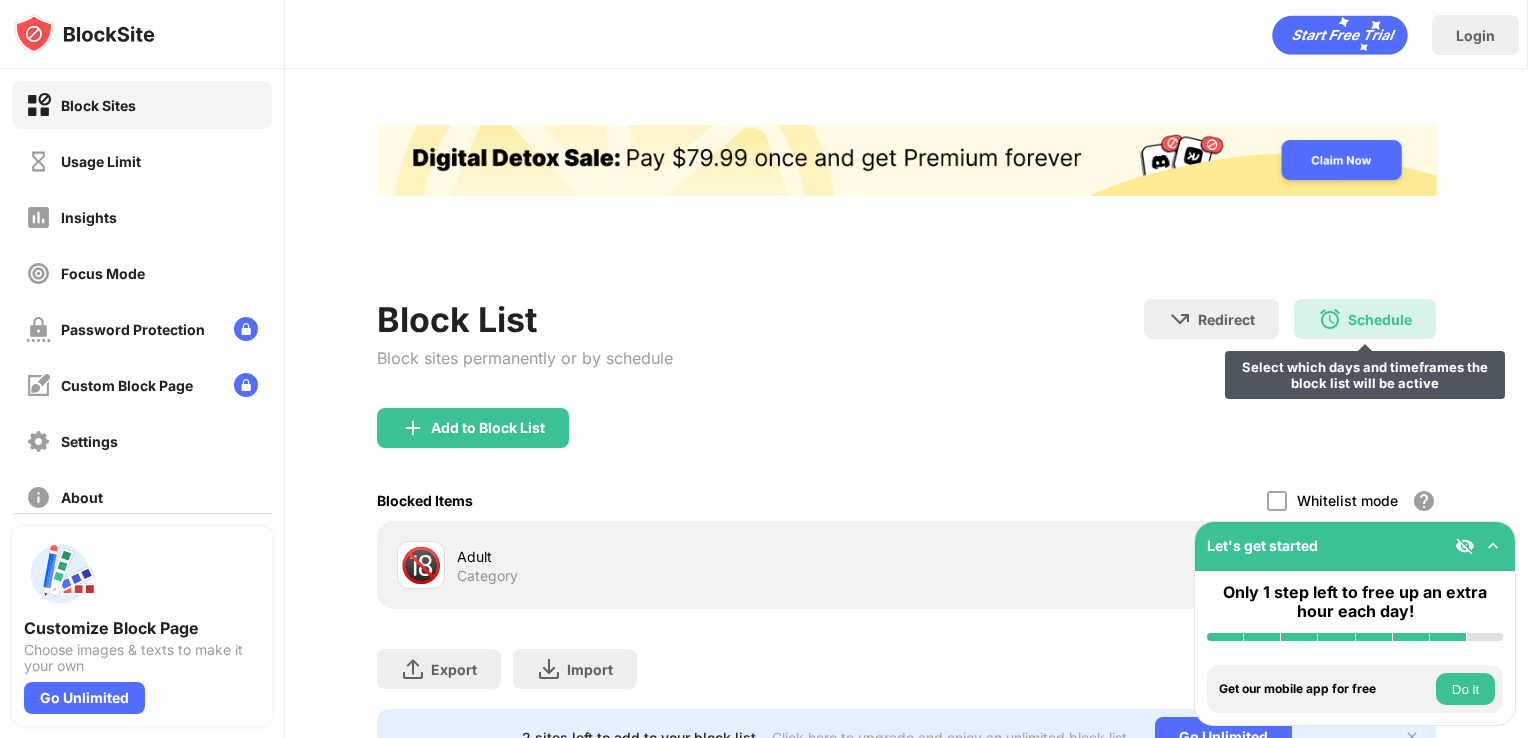 click on "Schedule Select which days and timeframes the block list will be active" at bounding box center [1365, 319] 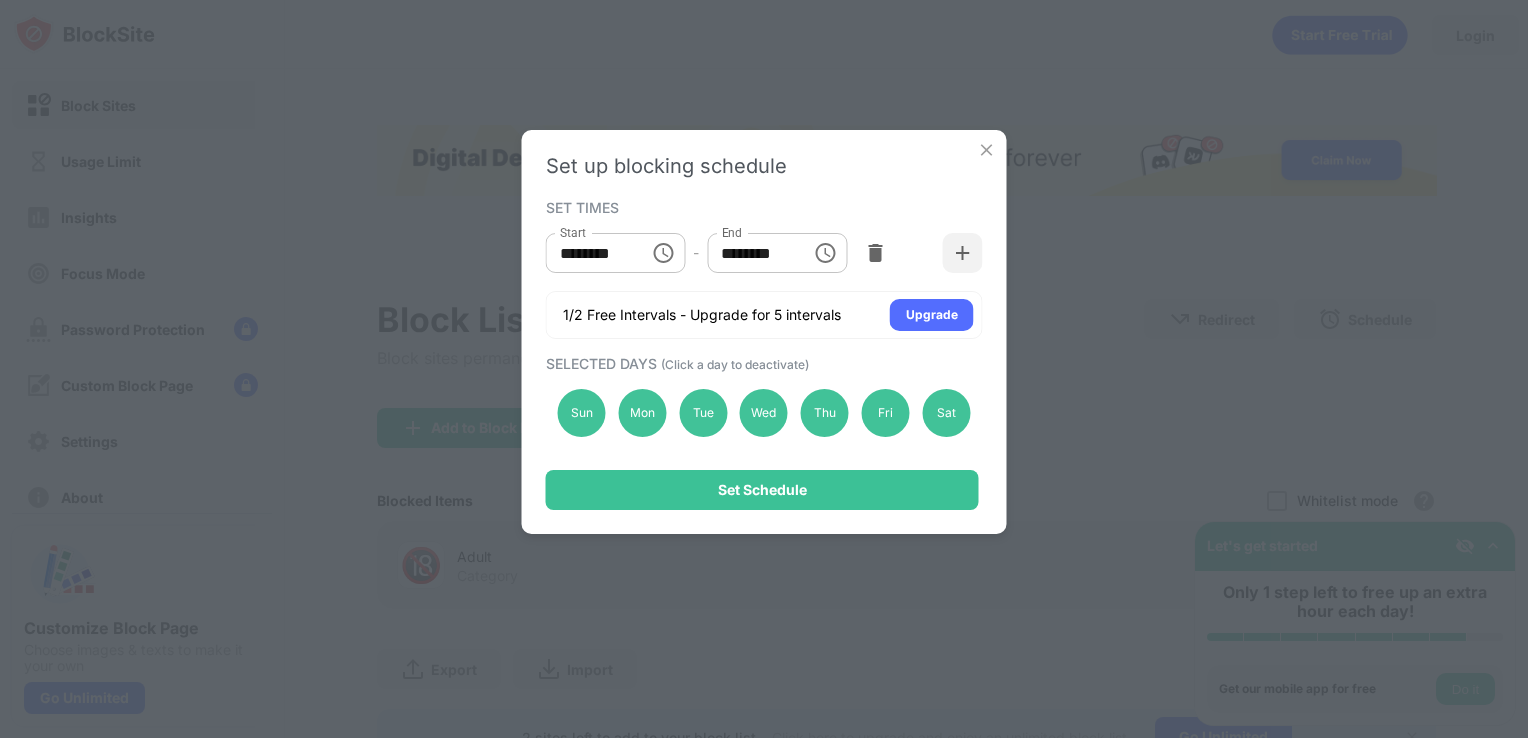 click at bounding box center (987, 150) 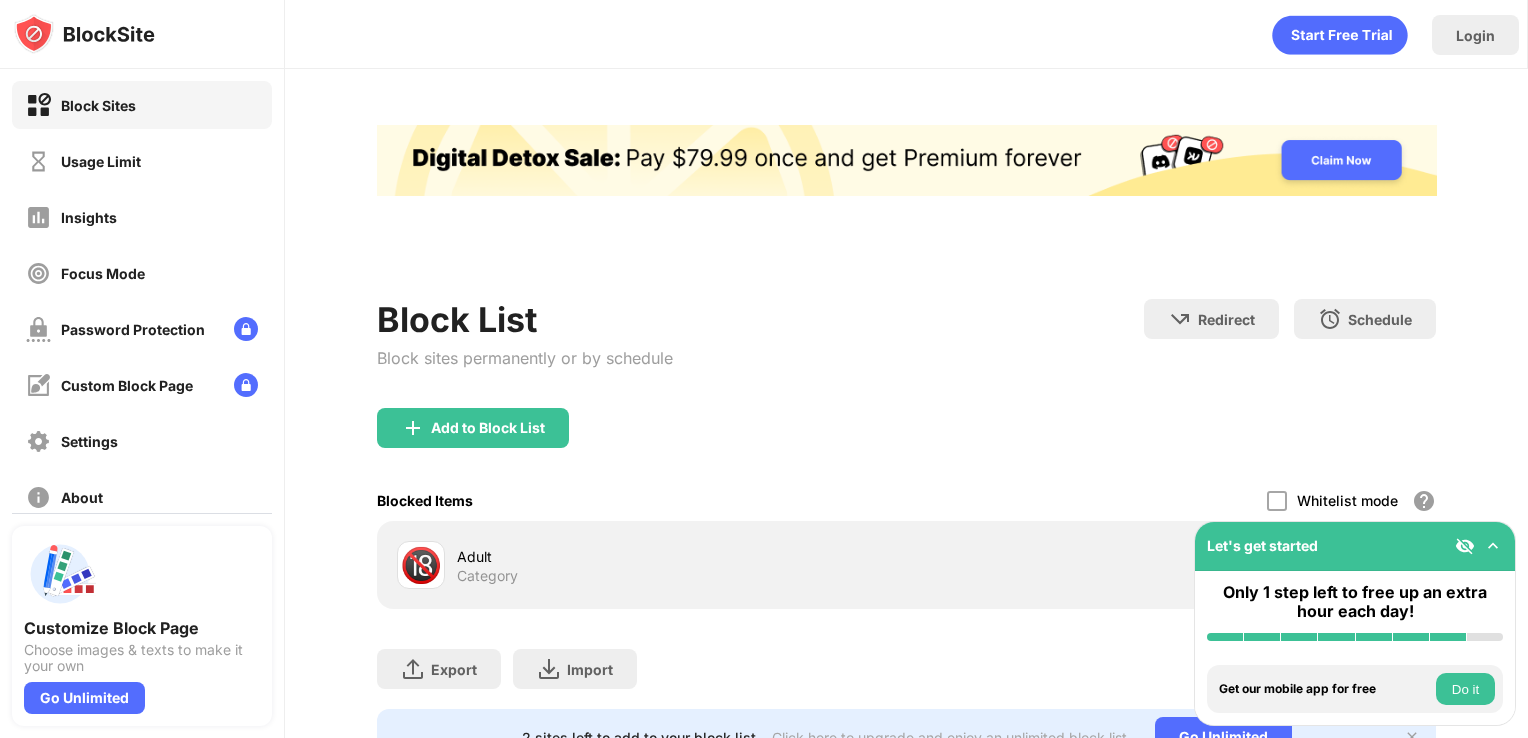 scroll, scrollTop: 0, scrollLeft: 1, axis: horizontal 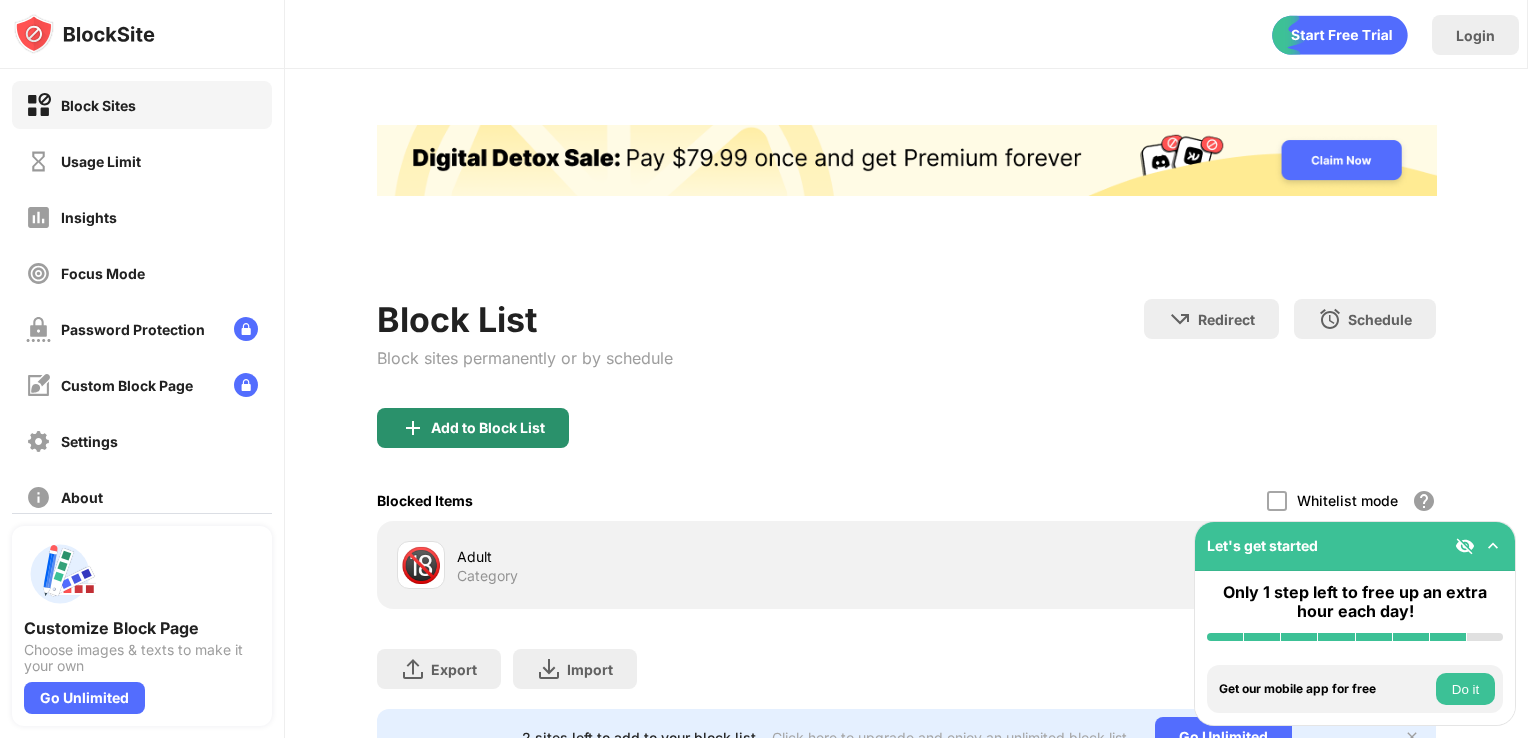 click on "Add to Block List" at bounding box center (488, 428) 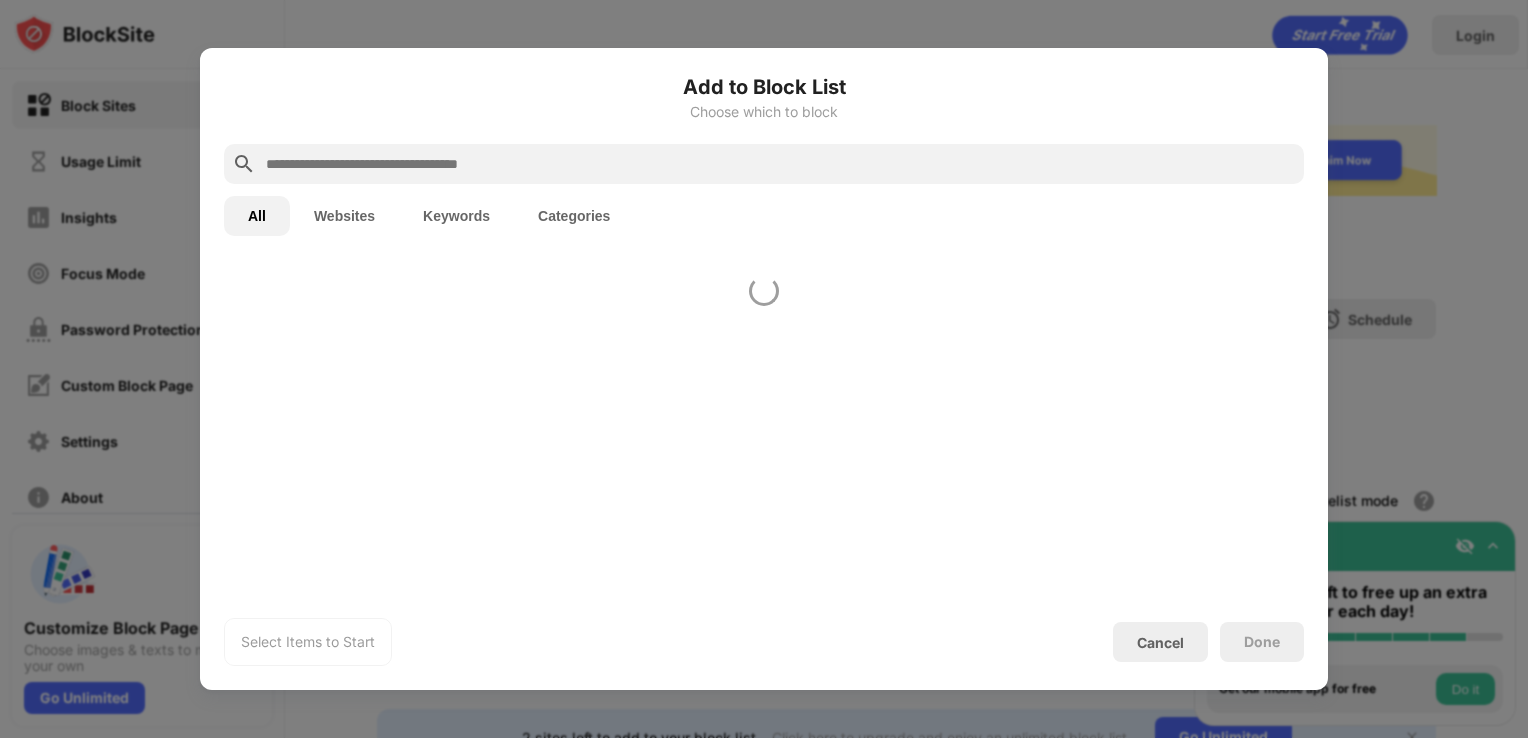 scroll, scrollTop: 0, scrollLeft: 0, axis: both 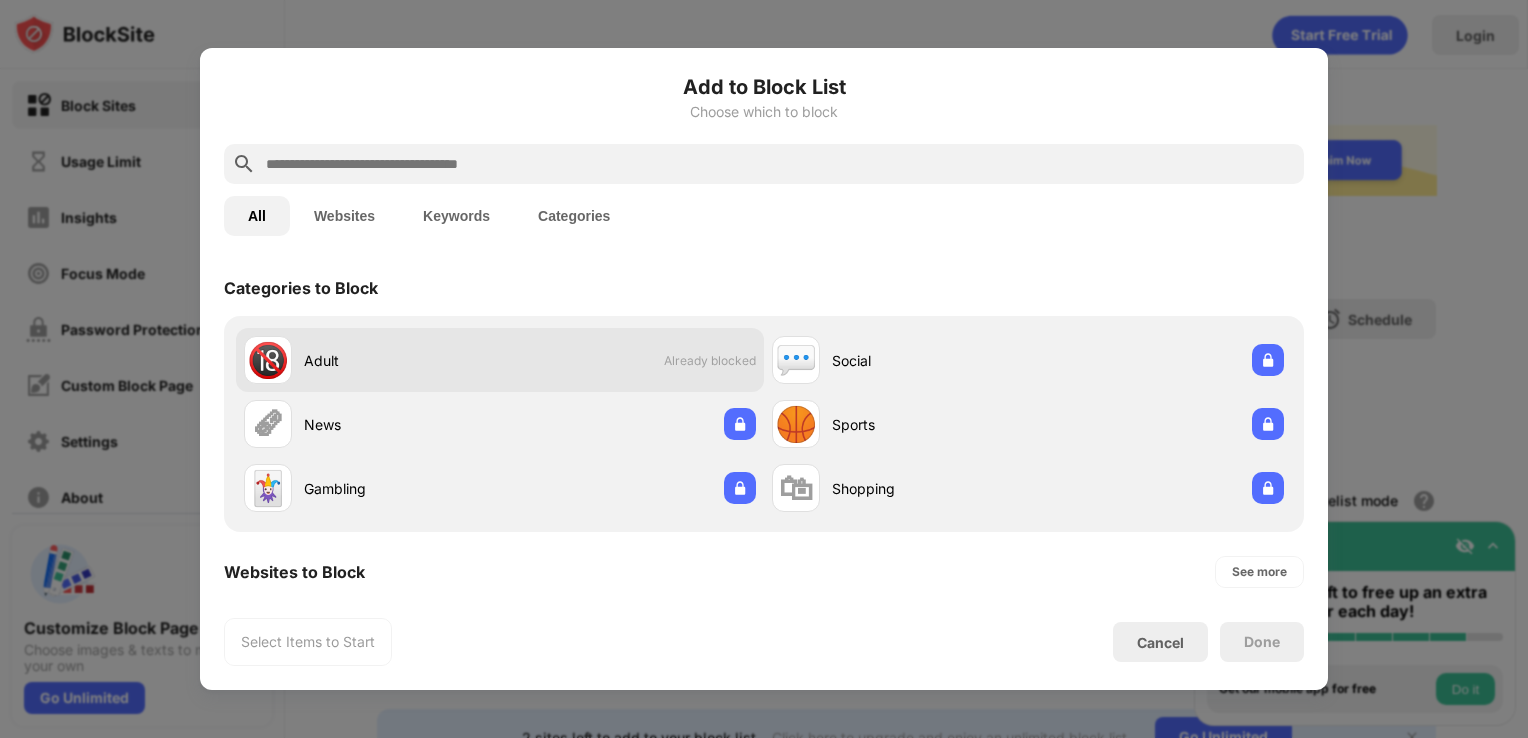 click on "🔞 Adult Already blocked" at bounding box center [500, 360] 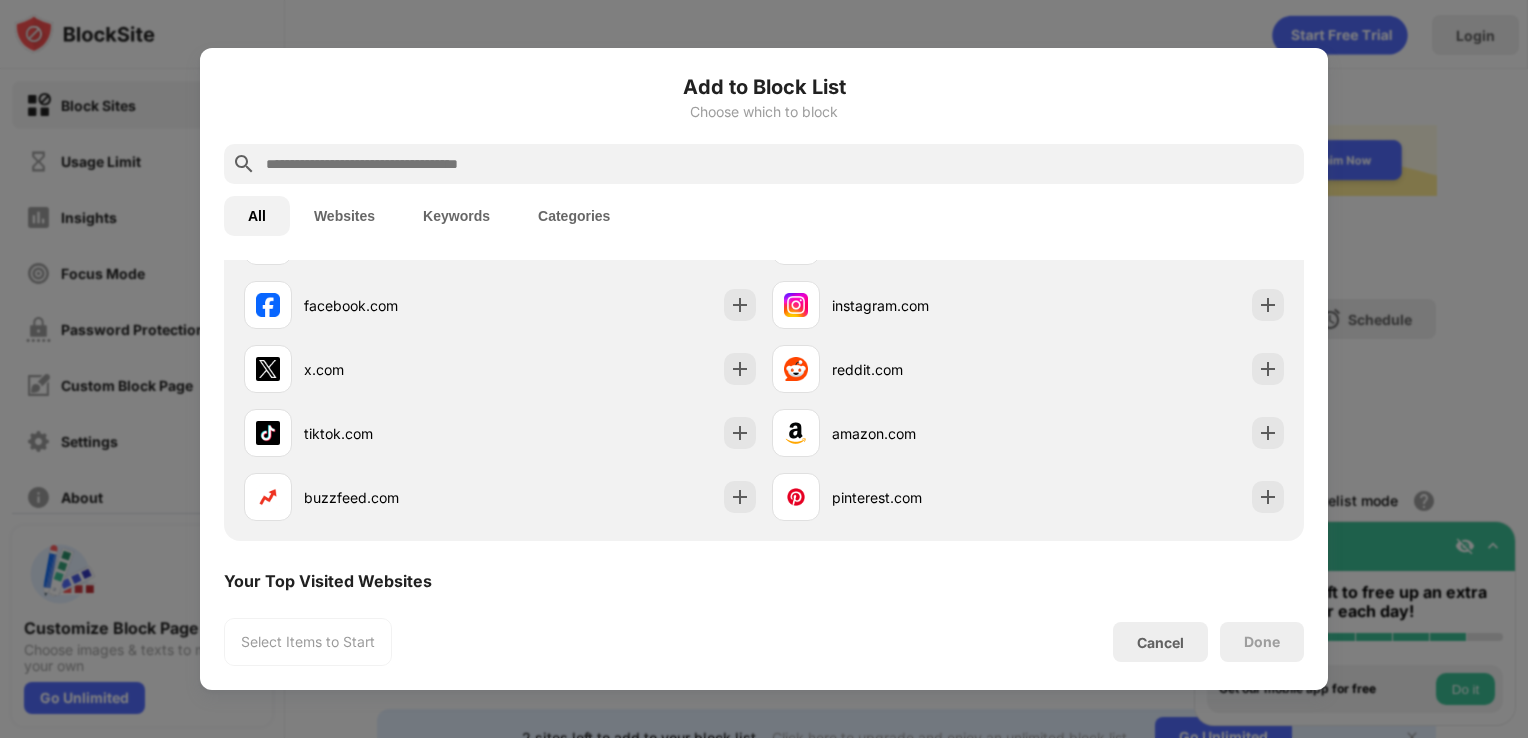 scroll, scrollTop: 404, scrollLeft: 0, axis: vertical 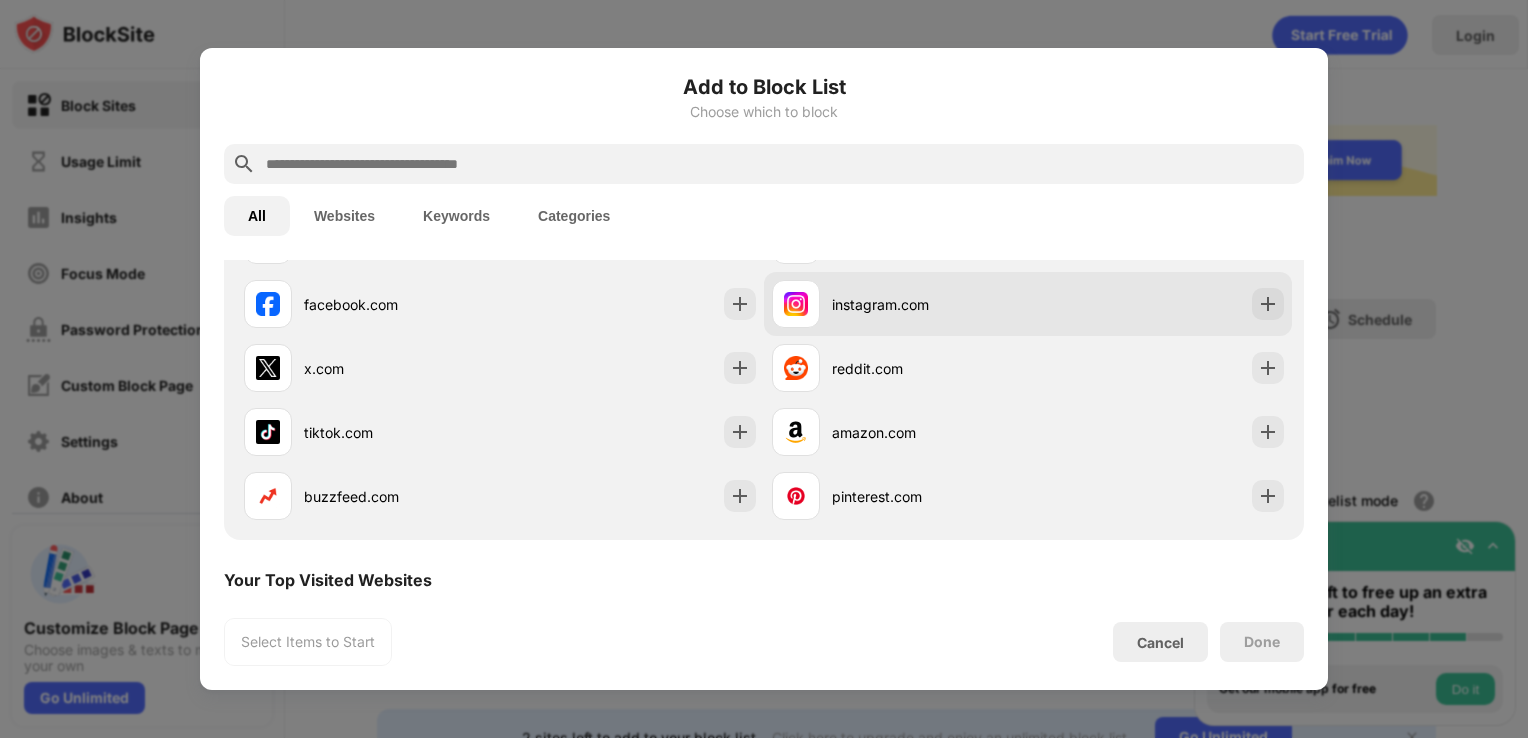 click on "instagram.com" at bounding box center (900, 304) 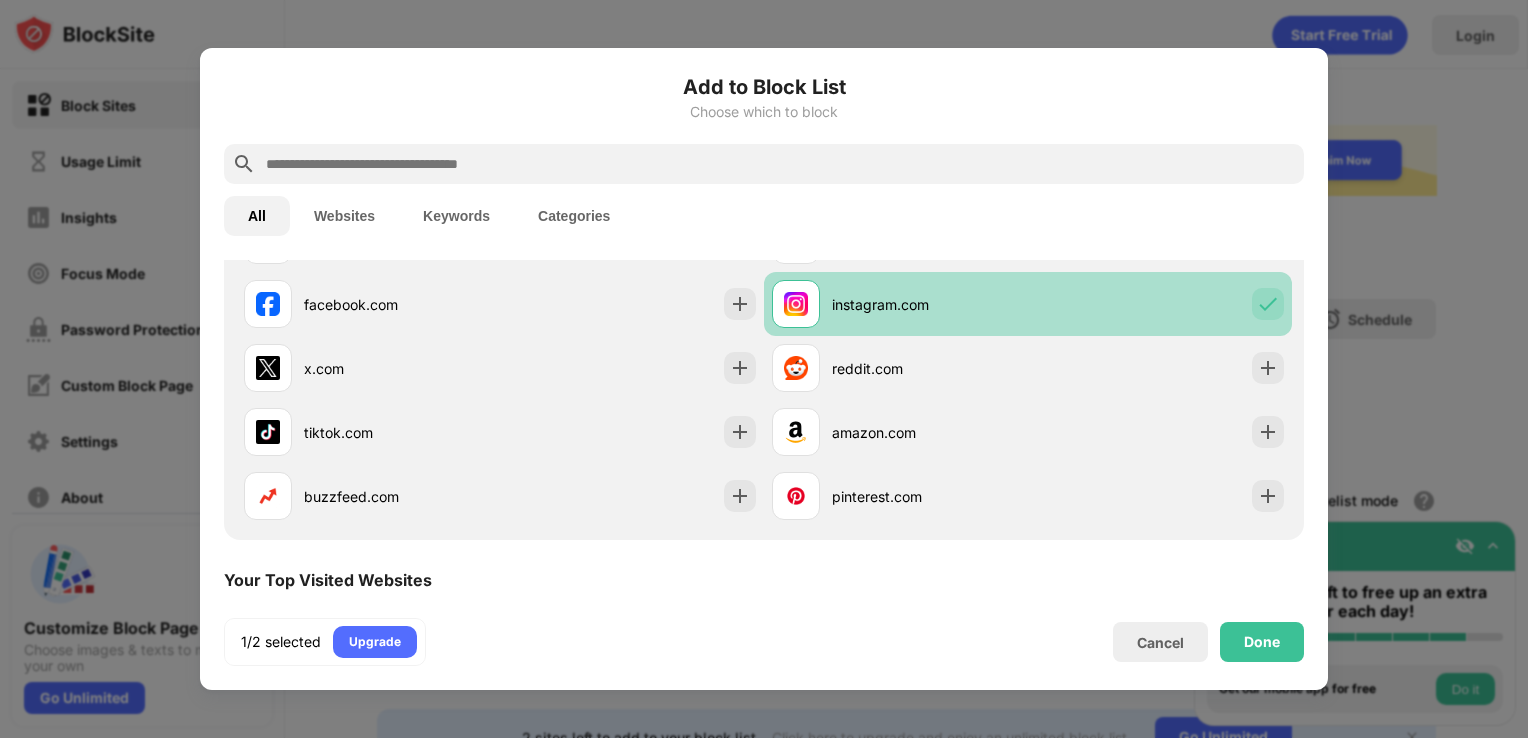 scroll, scrollTop: 279, scrollLeft: 0, axis: vertical 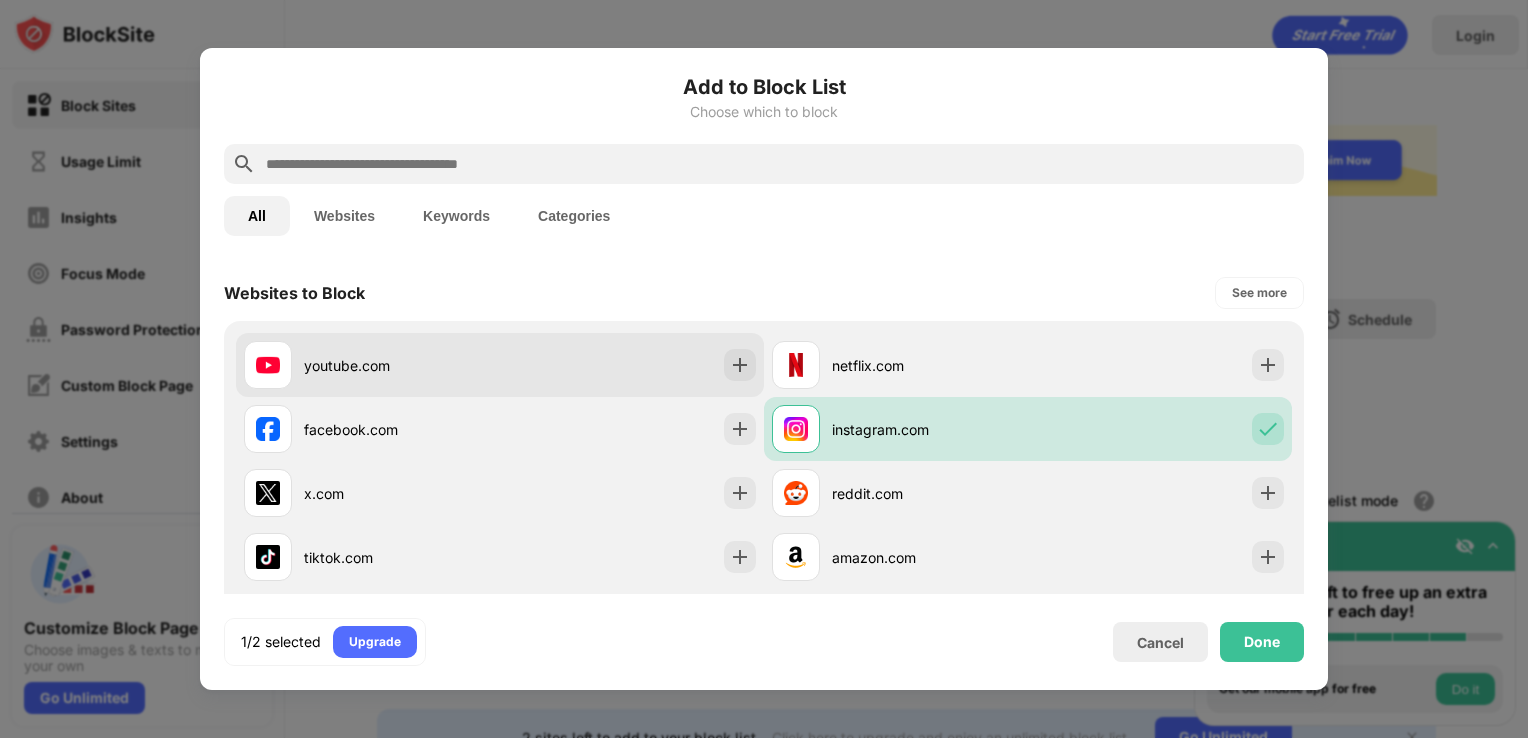 click on "youtube.com" at bounding box center (500, 365) 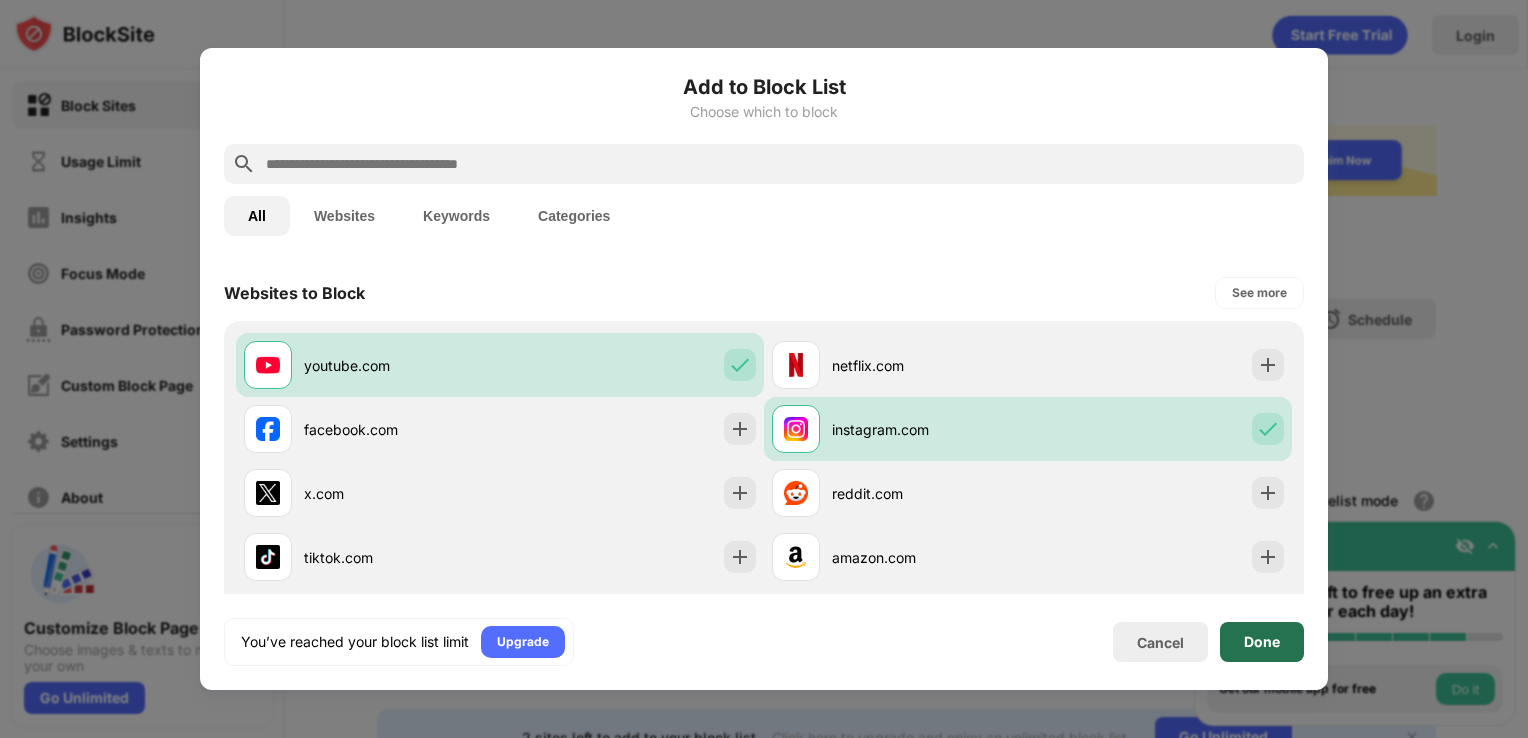 click on "Done" at bounding box center (1262, 642) 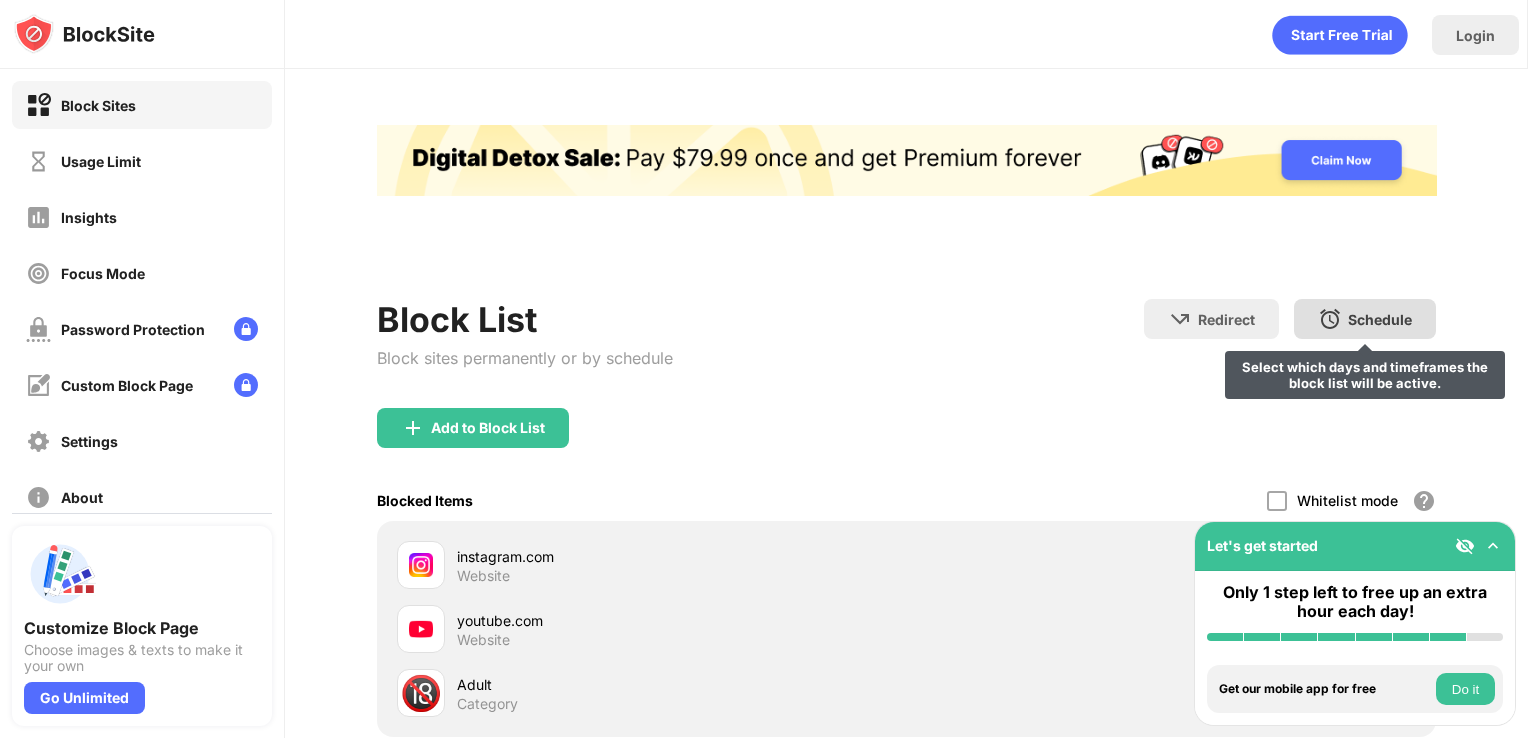 click on "Schedule" at bounding box center (1380, 319) 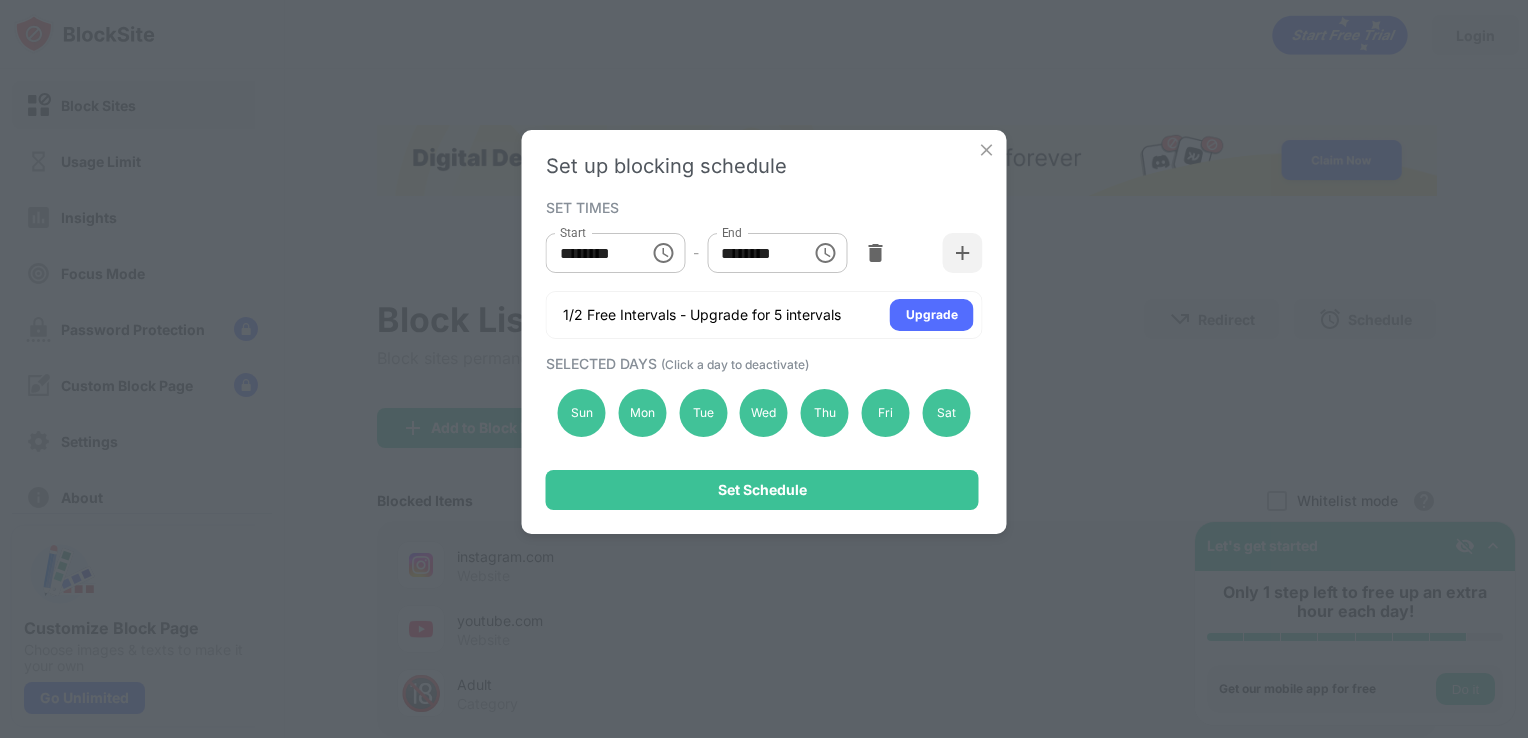 scroll, scrollTop: 0, scrollLeft: 0, axis: both 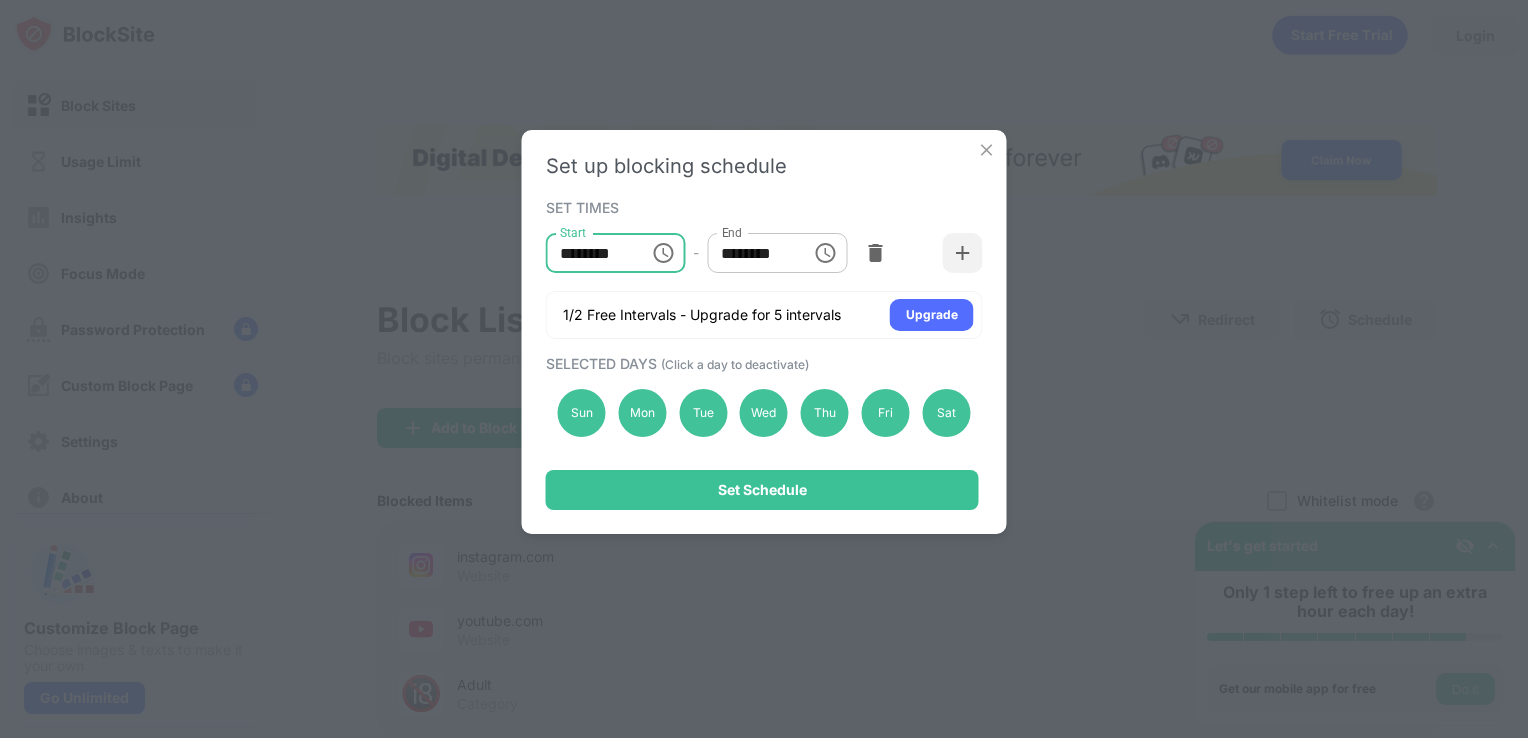 click on "********" at bounding box center [591, 253] 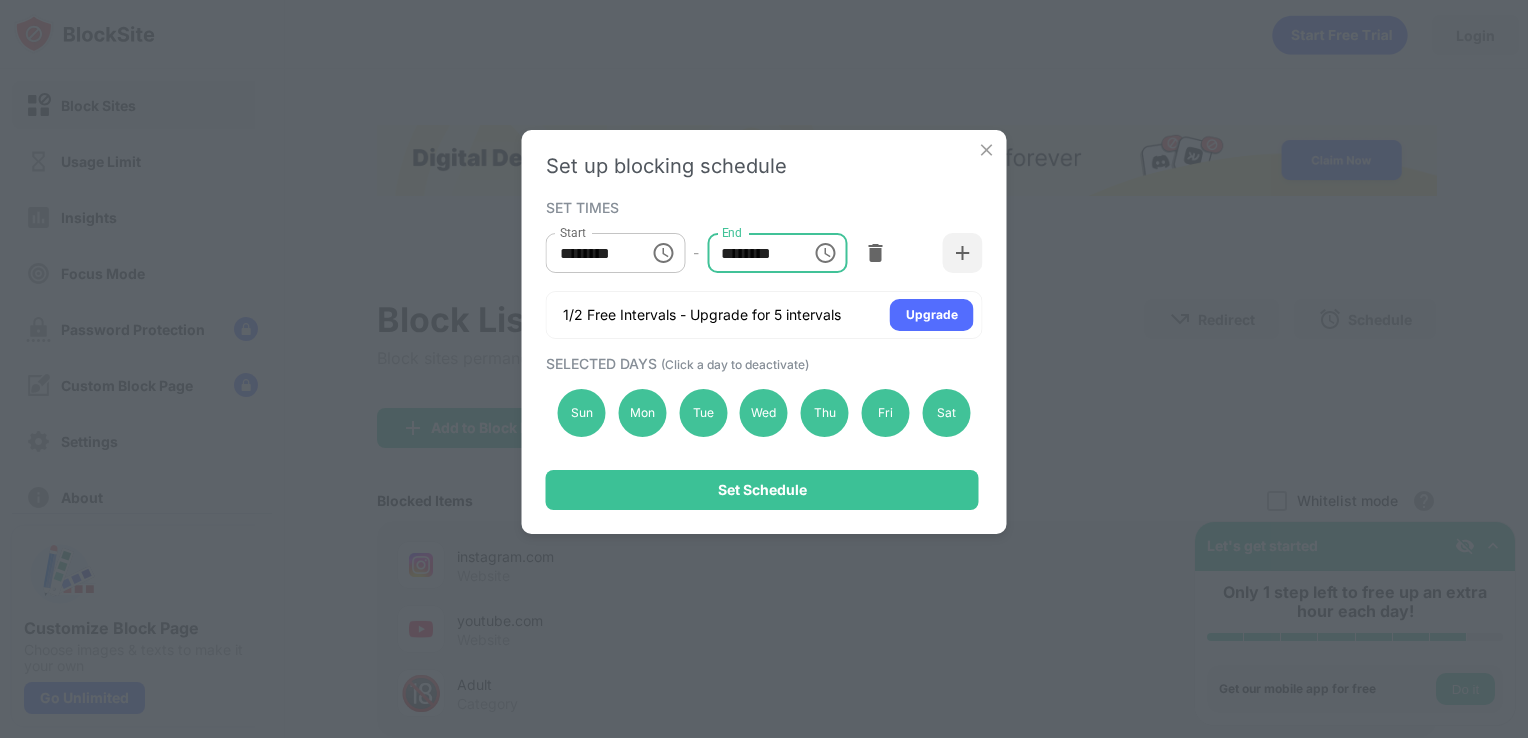 click on "********" at bounding box center [752, 253] 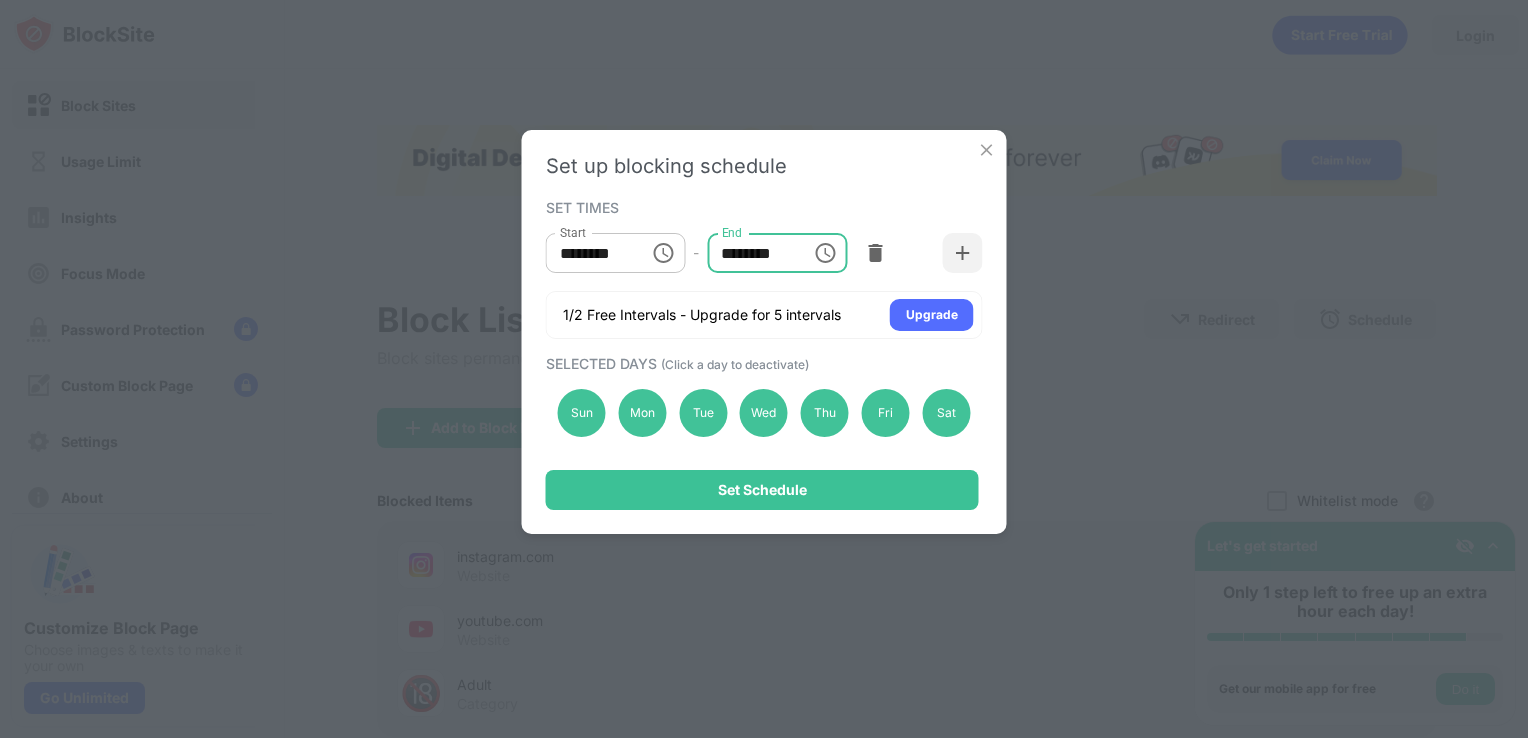 click on "********" at bounding box center [752, 253] 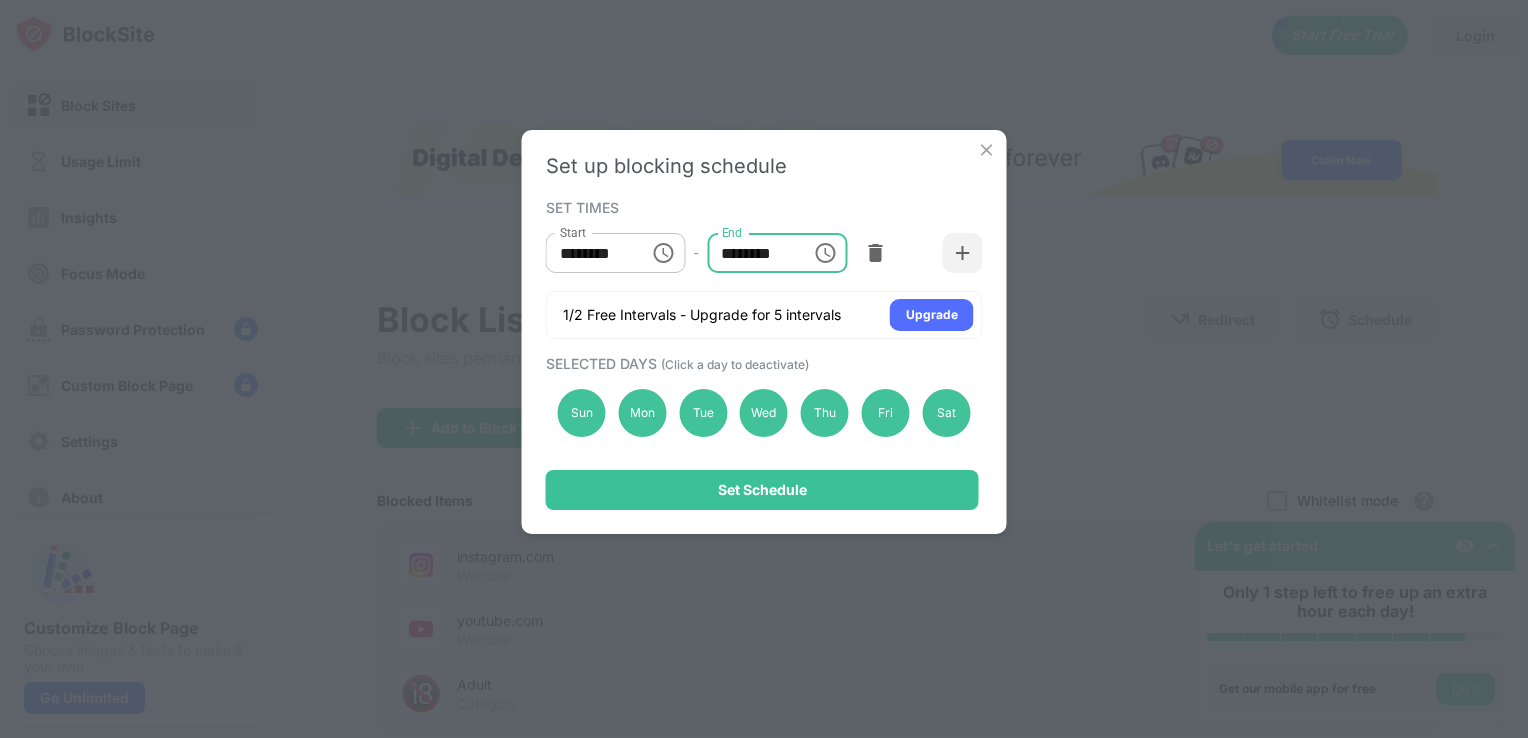 click on "********" at bounding box center [752, 253] 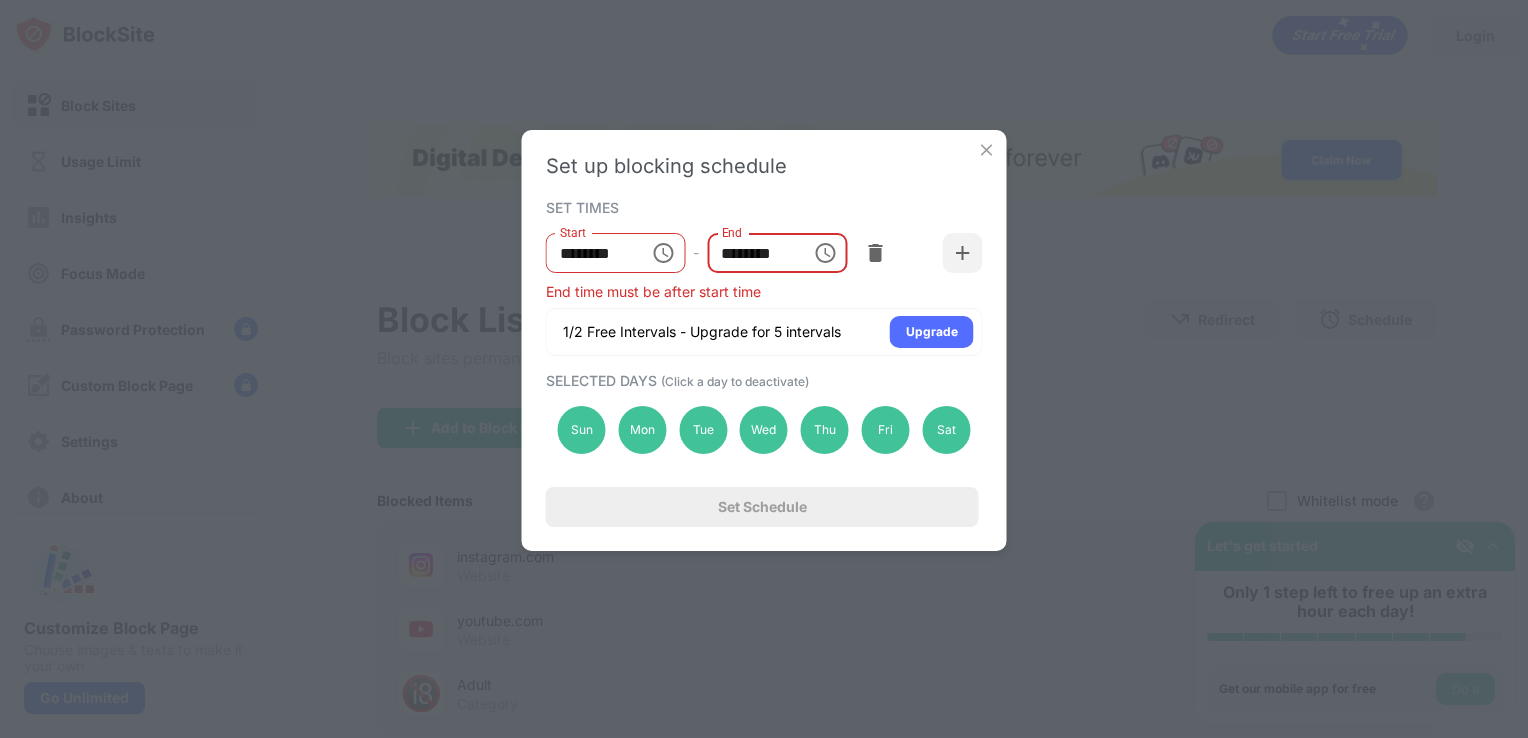 type on "********" 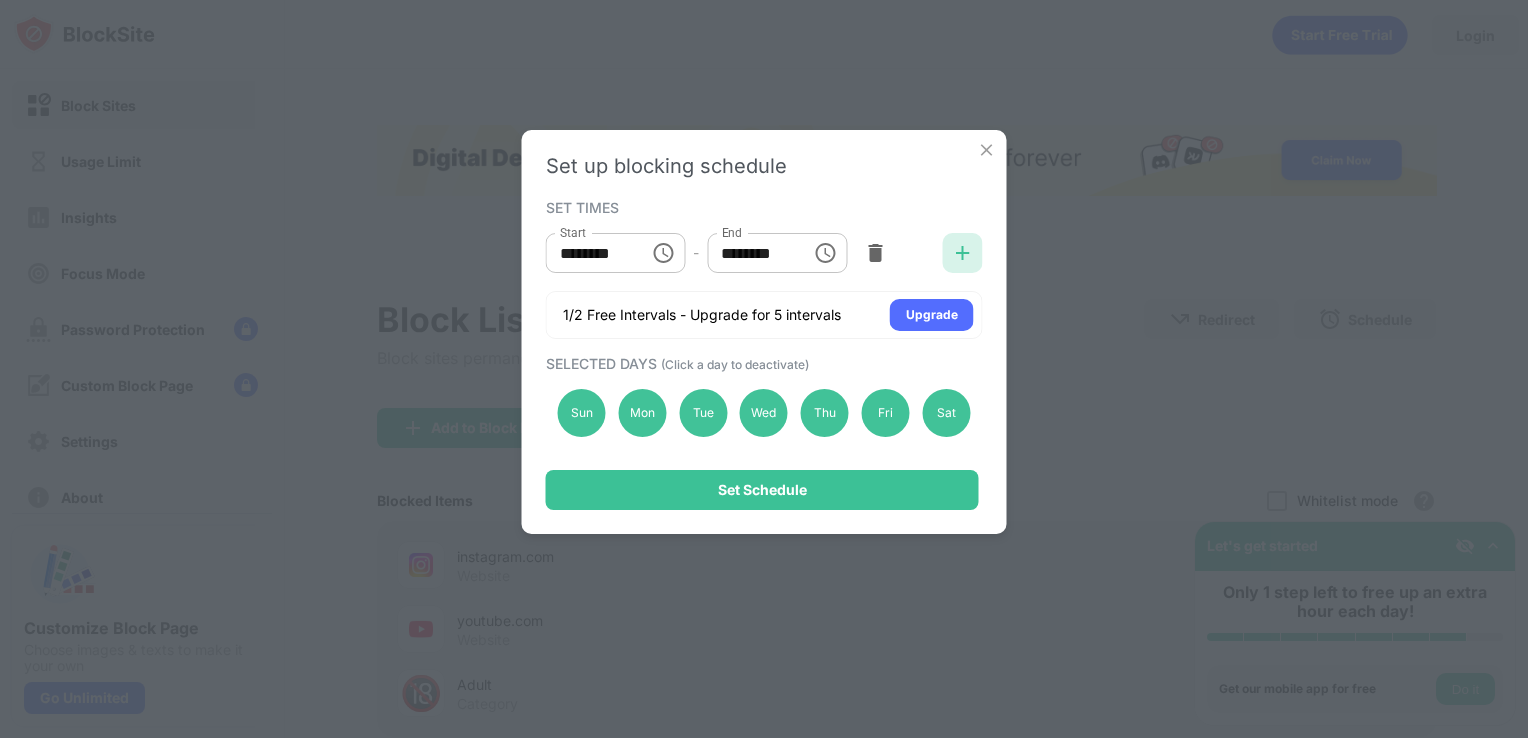 click at bounding box center (963, 253) 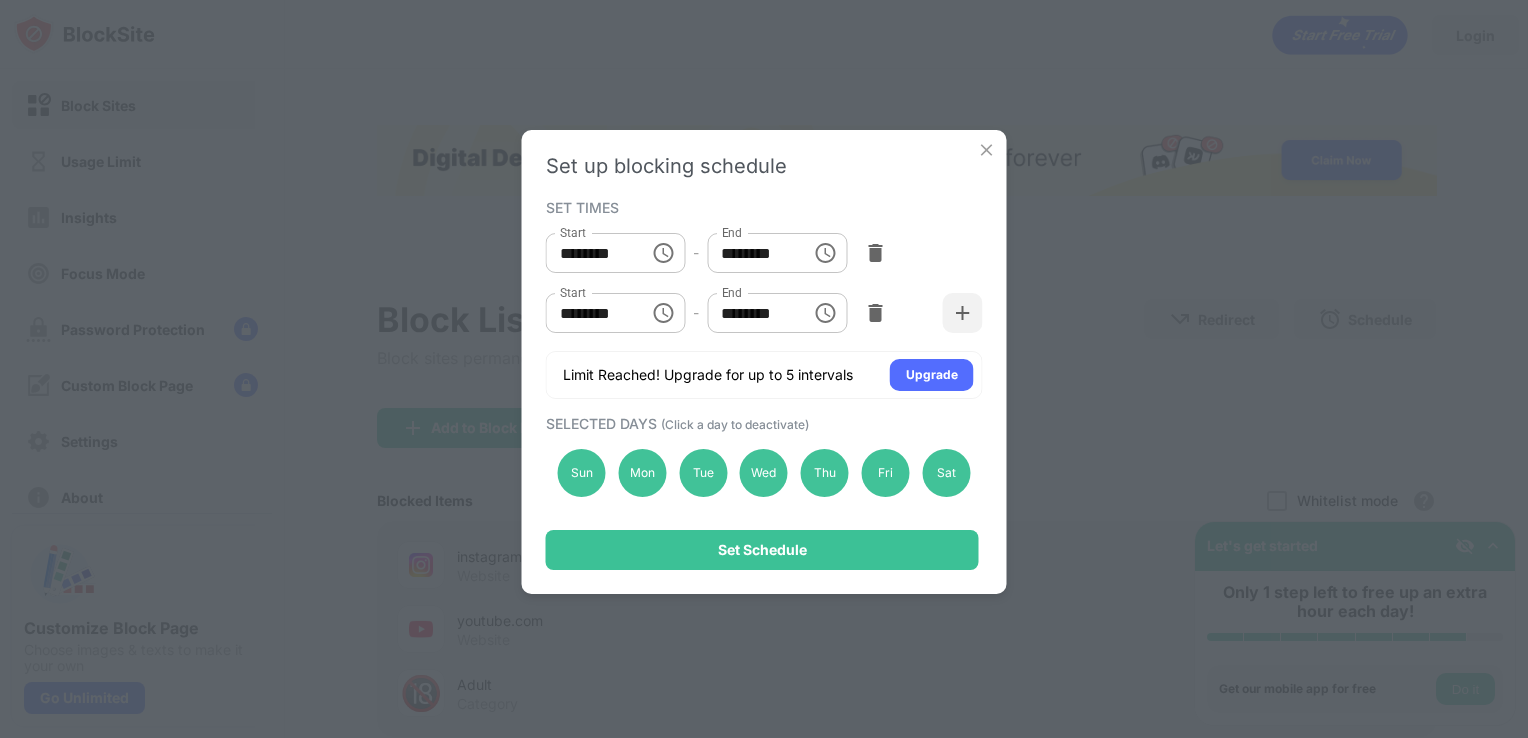 click on "********" at bounding box center (591, 313) 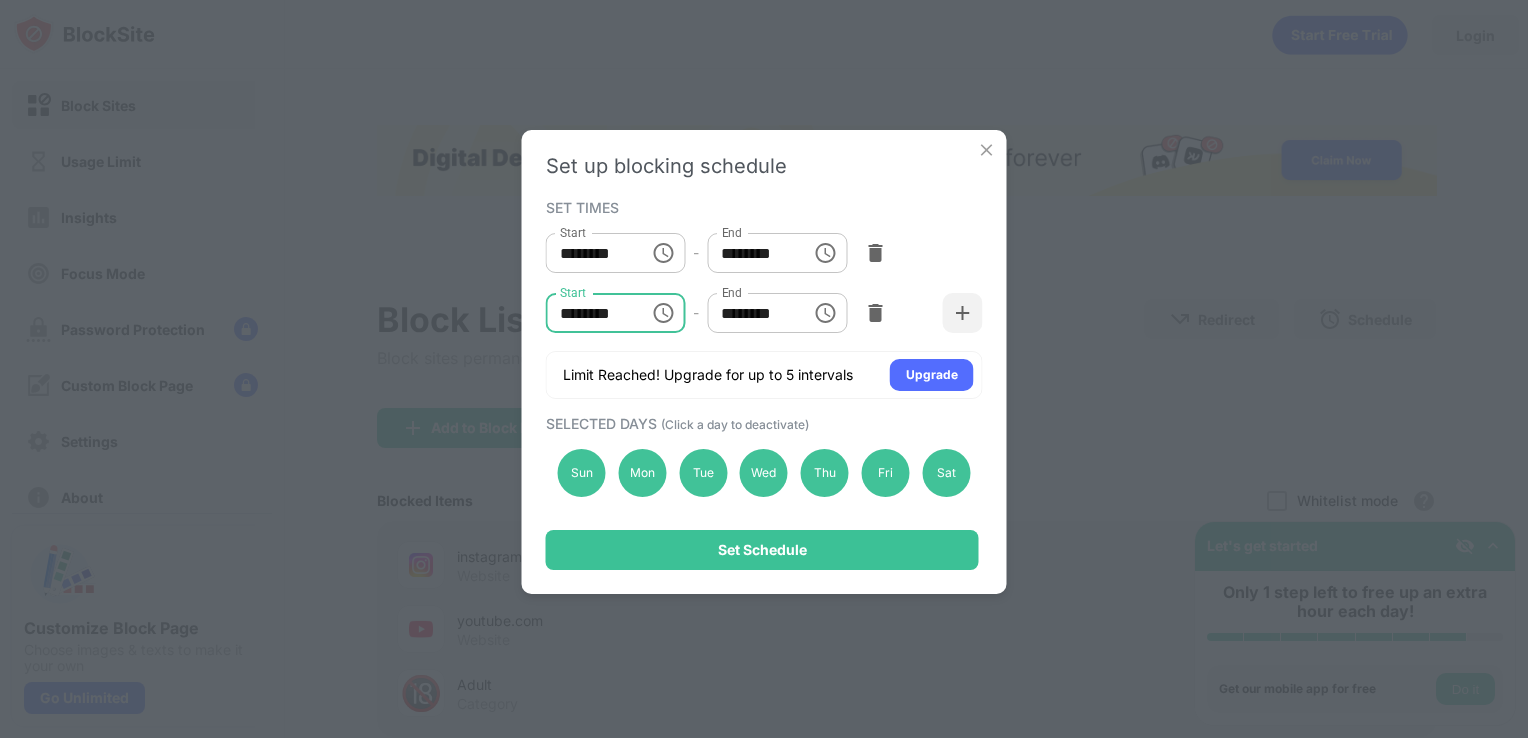 scroll, scrollTop: 0, scrollLeft: 0, axis: both 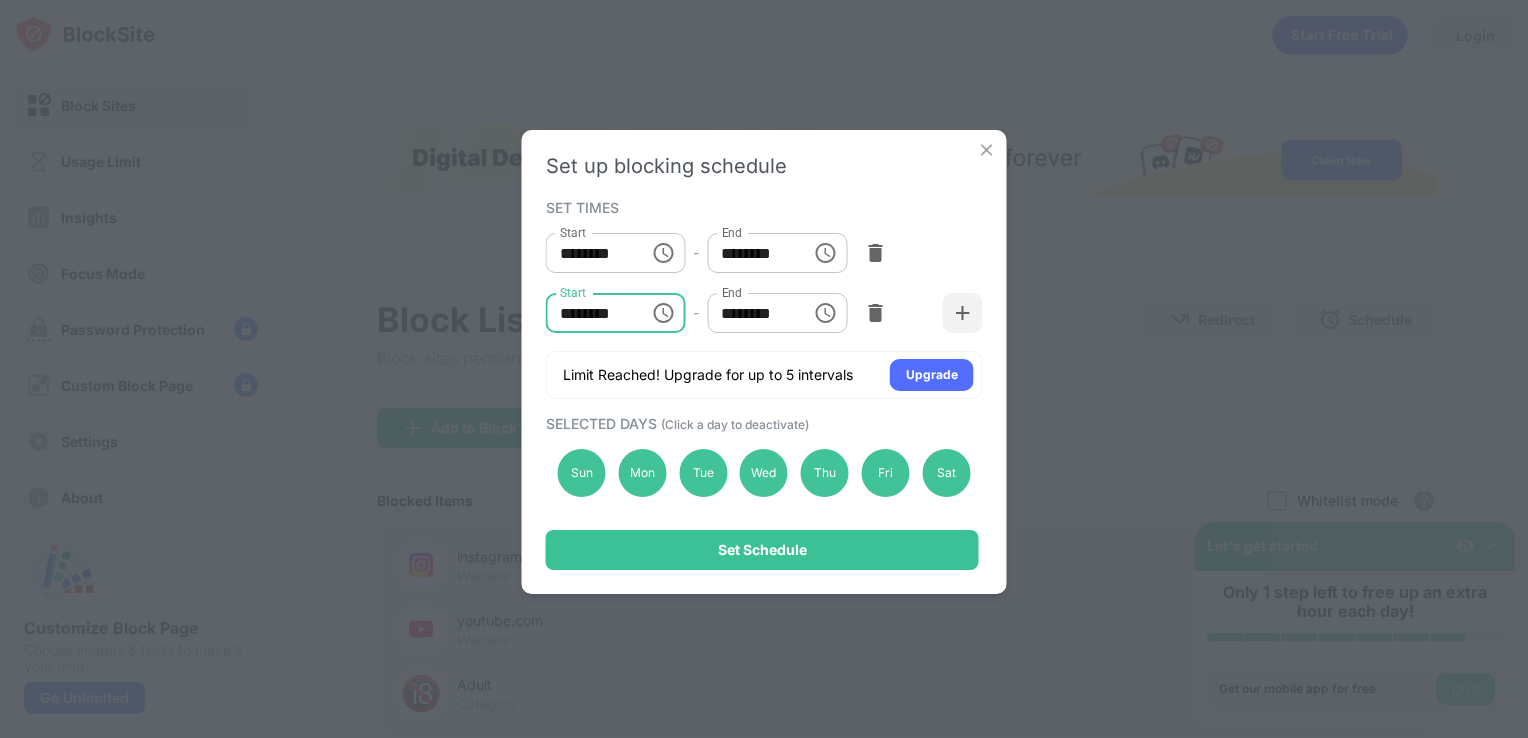 click on "********" at bounding box center [591, 313] 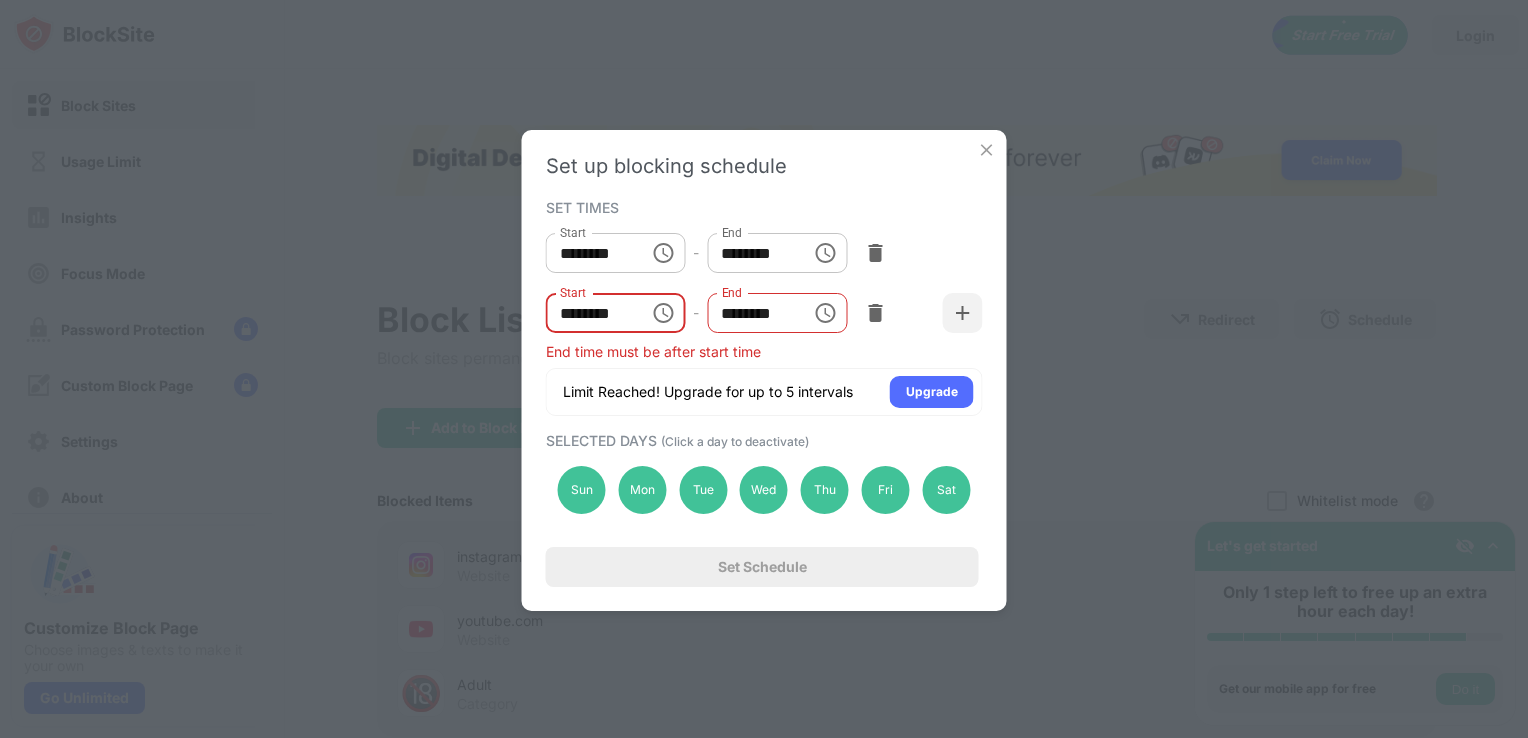 type on "********" 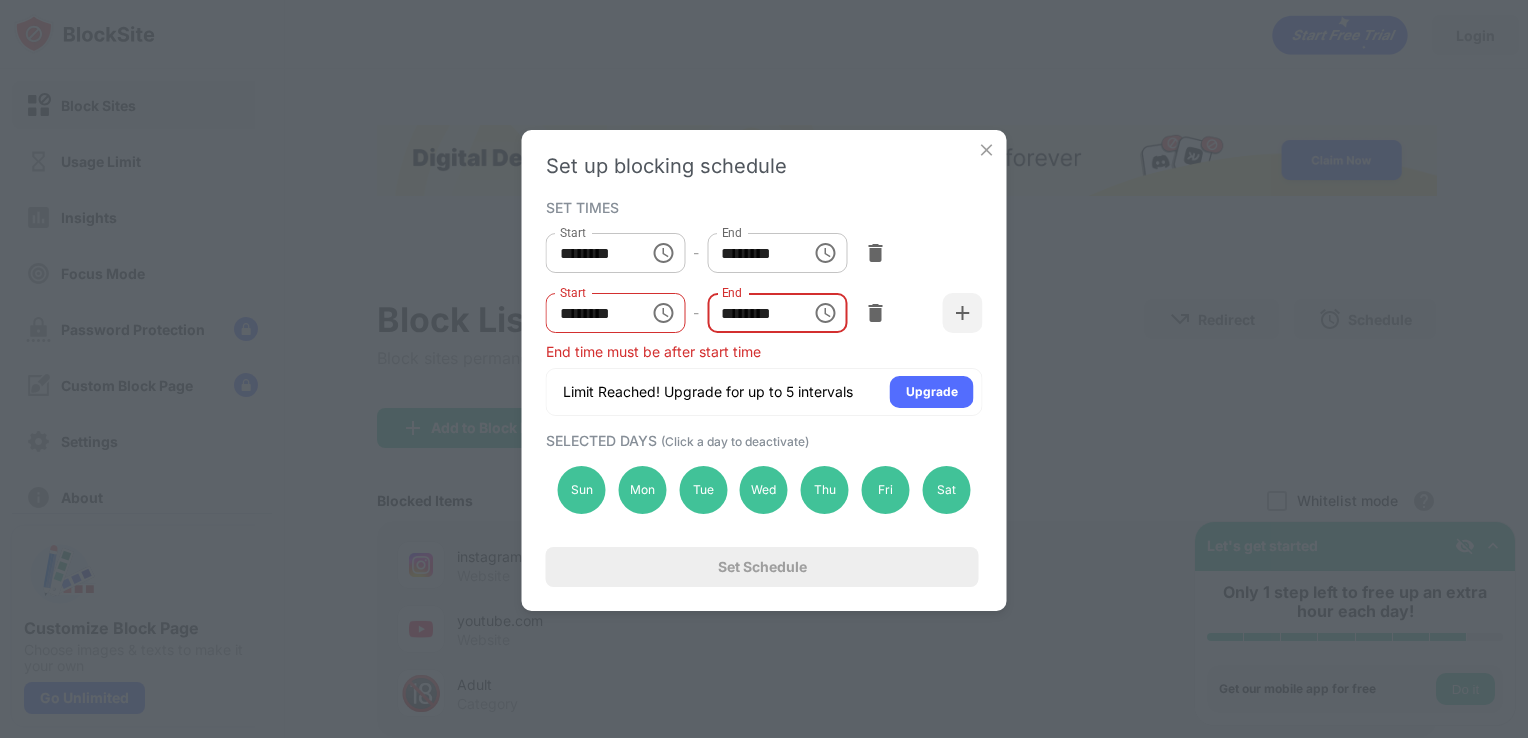 click on "********" at bounding box center [752, 313] 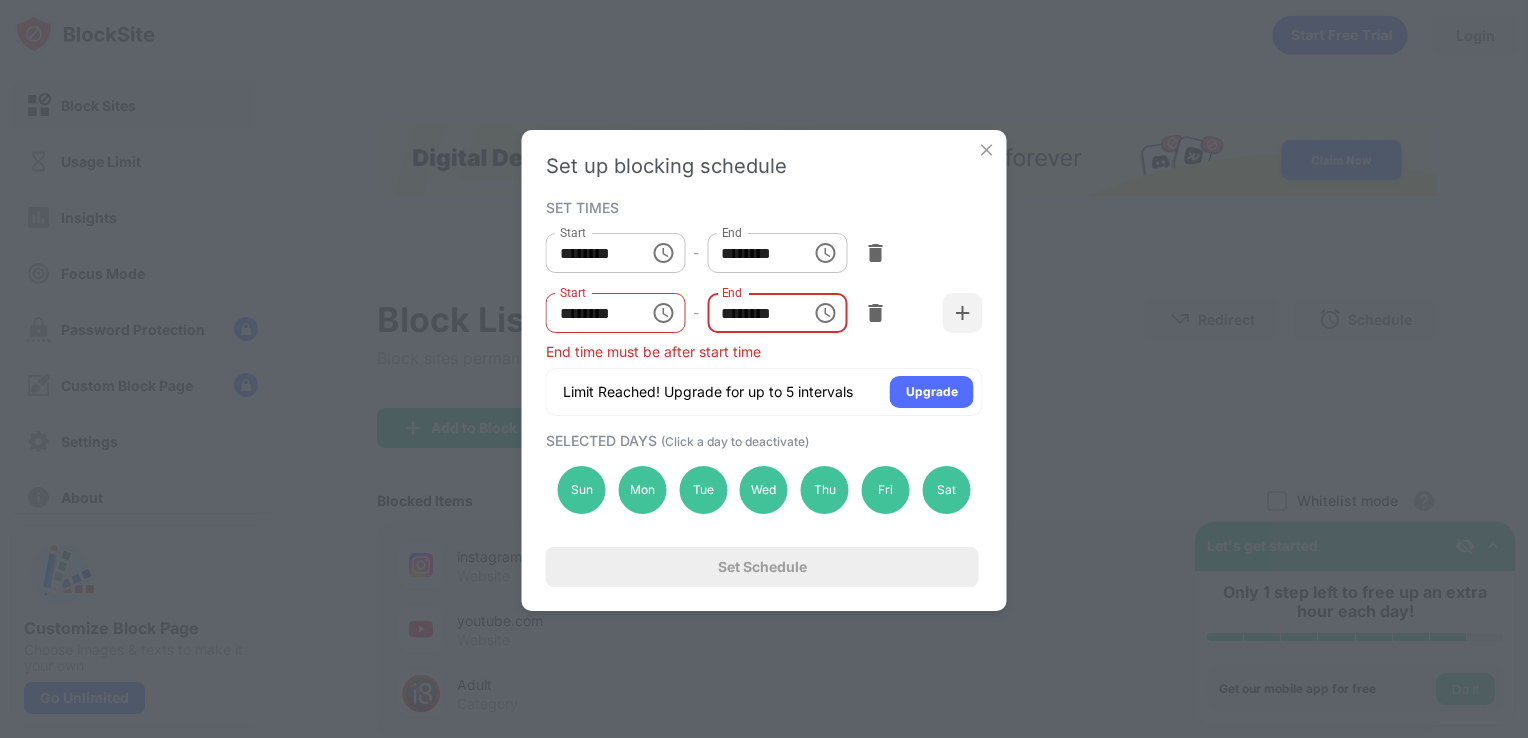 click on "********" at bounding box center (752, 313) 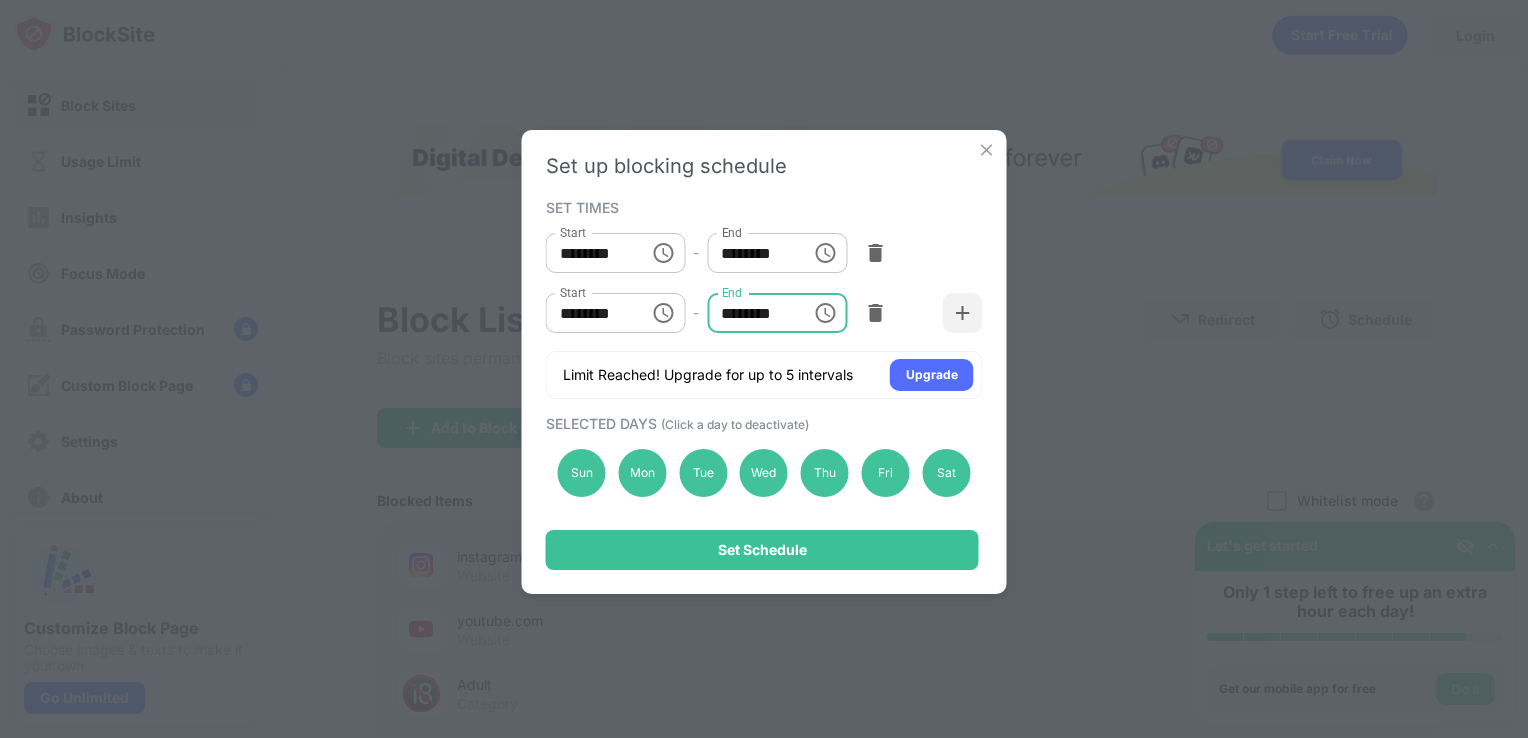 click on "********" at bounding box center (752, 313) 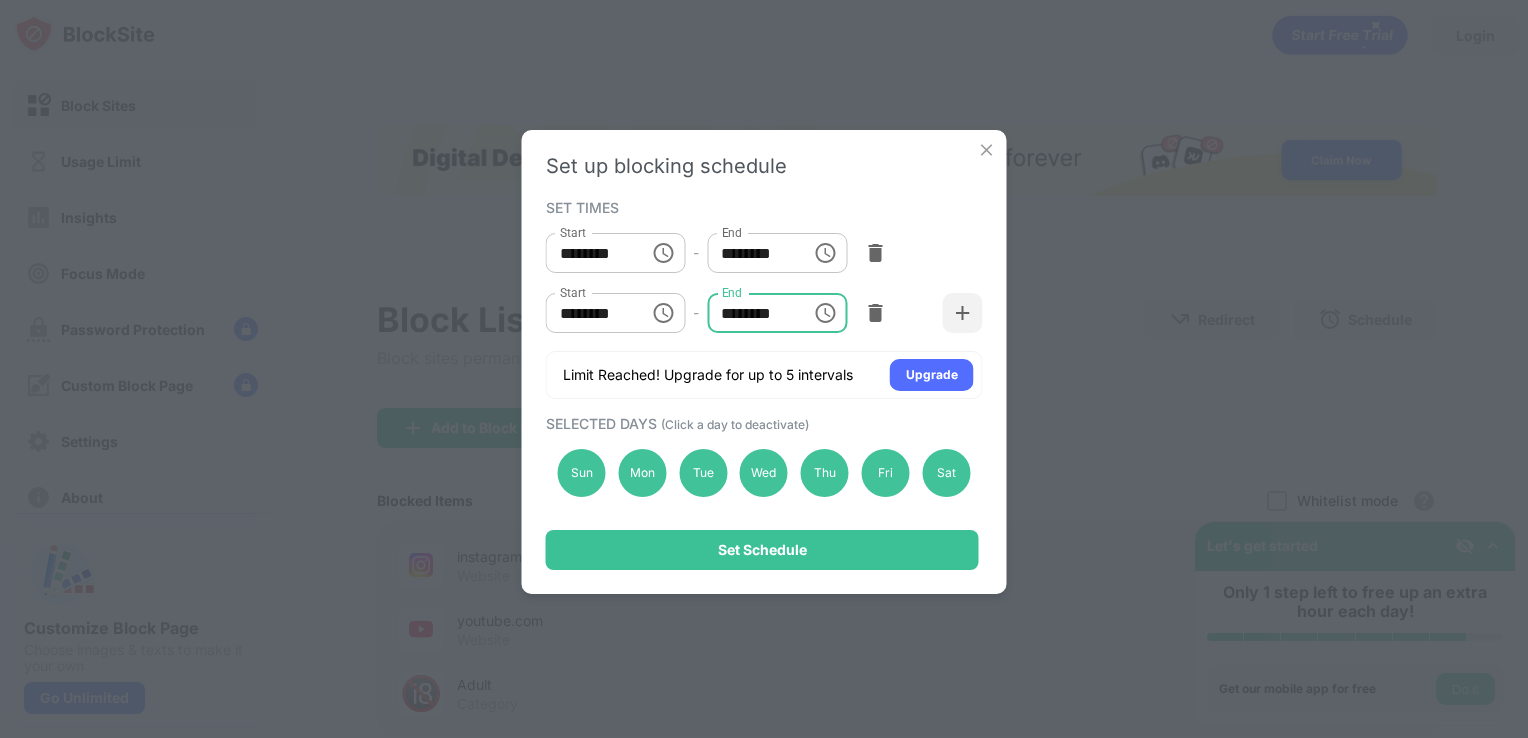 click on "********" at bounding box center [591, 313] 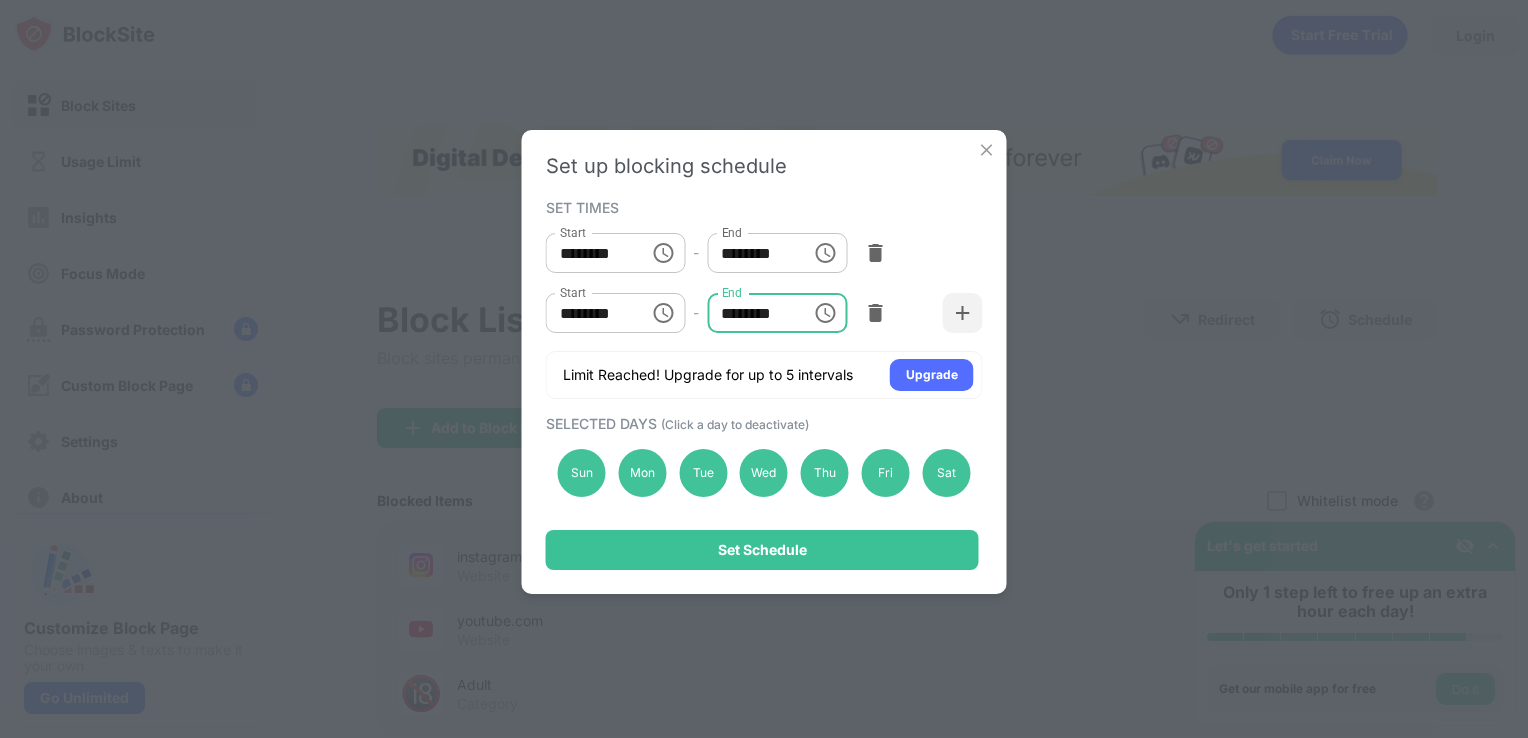 click on "********" at bounding box center [752, 313] 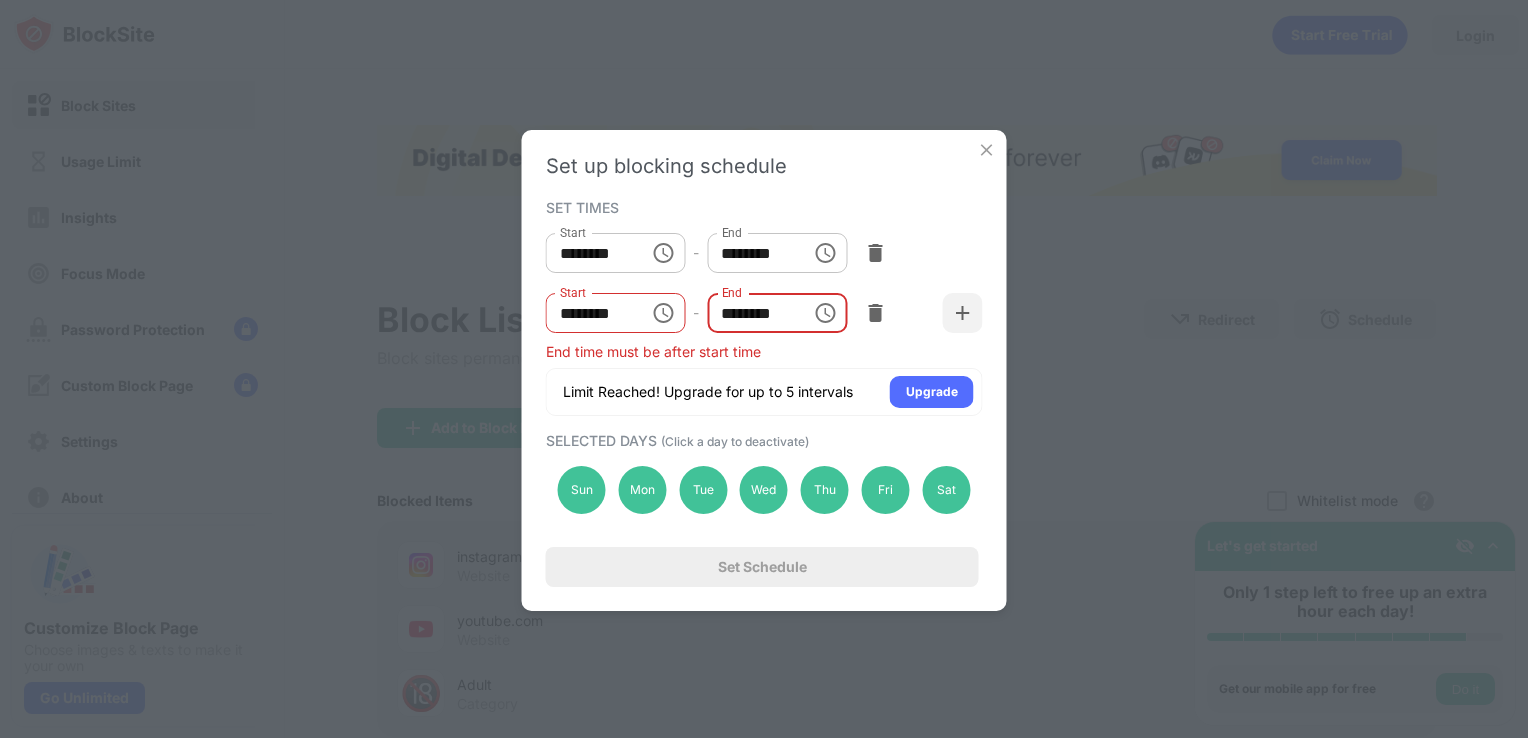 click on "********" at bounding box center (752, 313) 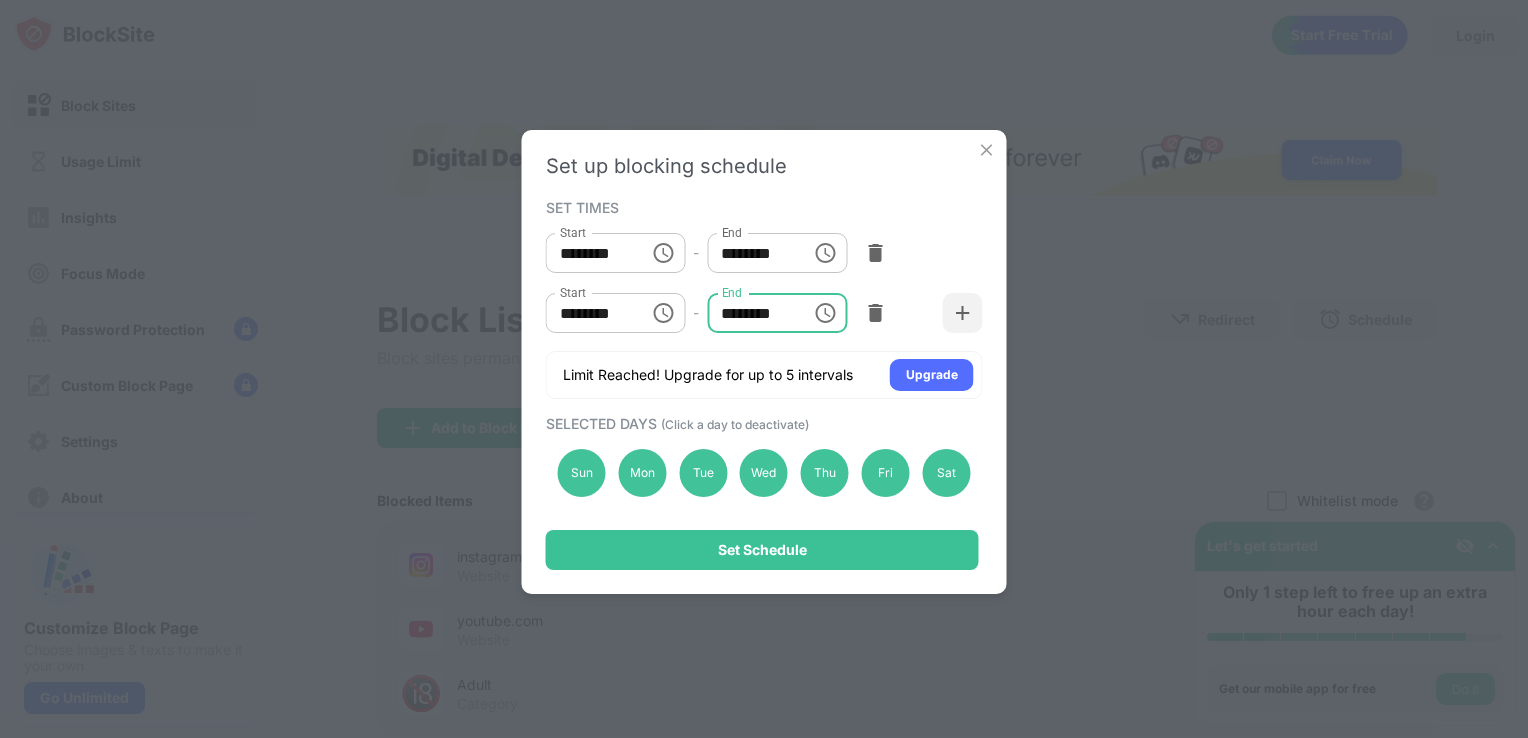 click on "********" at bounding box center [752, 313] 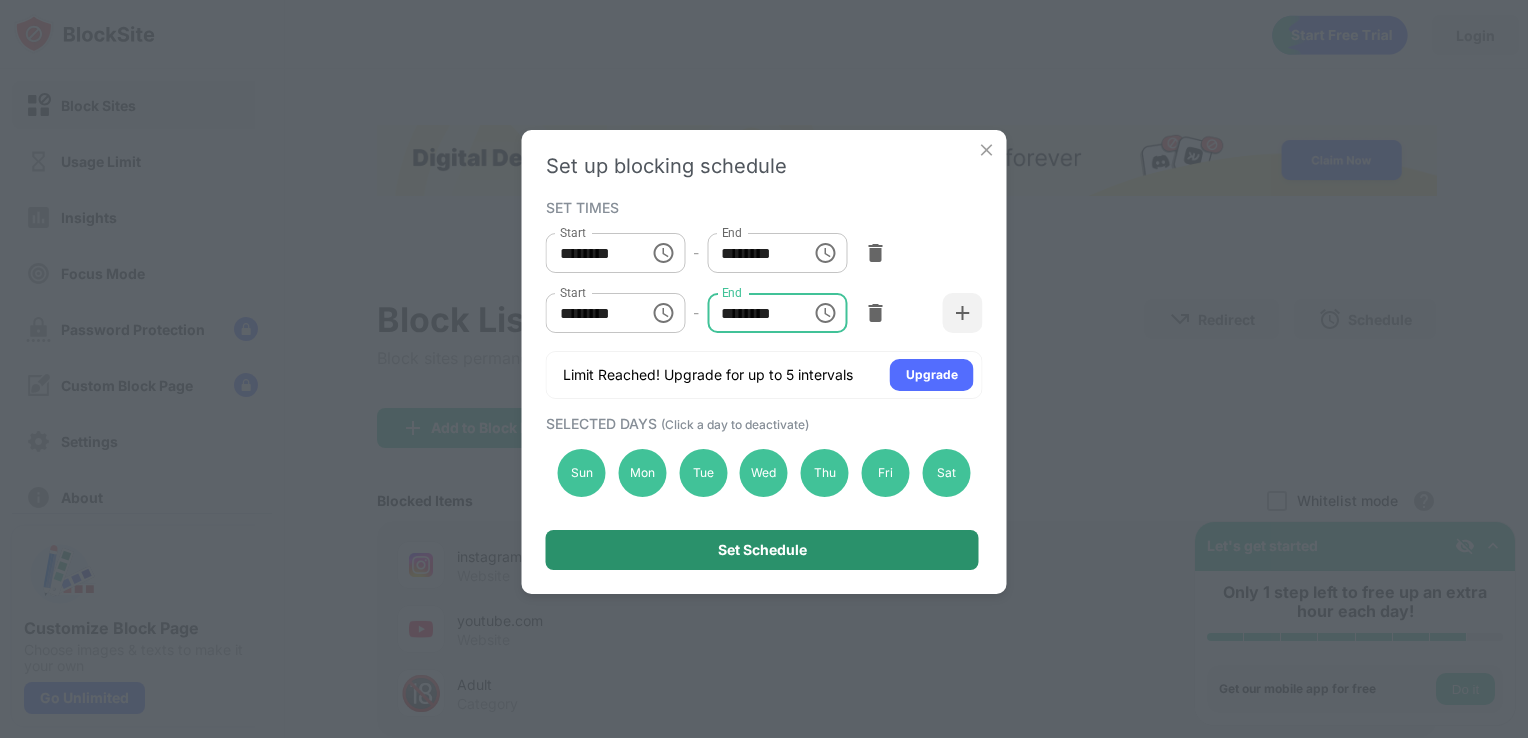 type on "********" 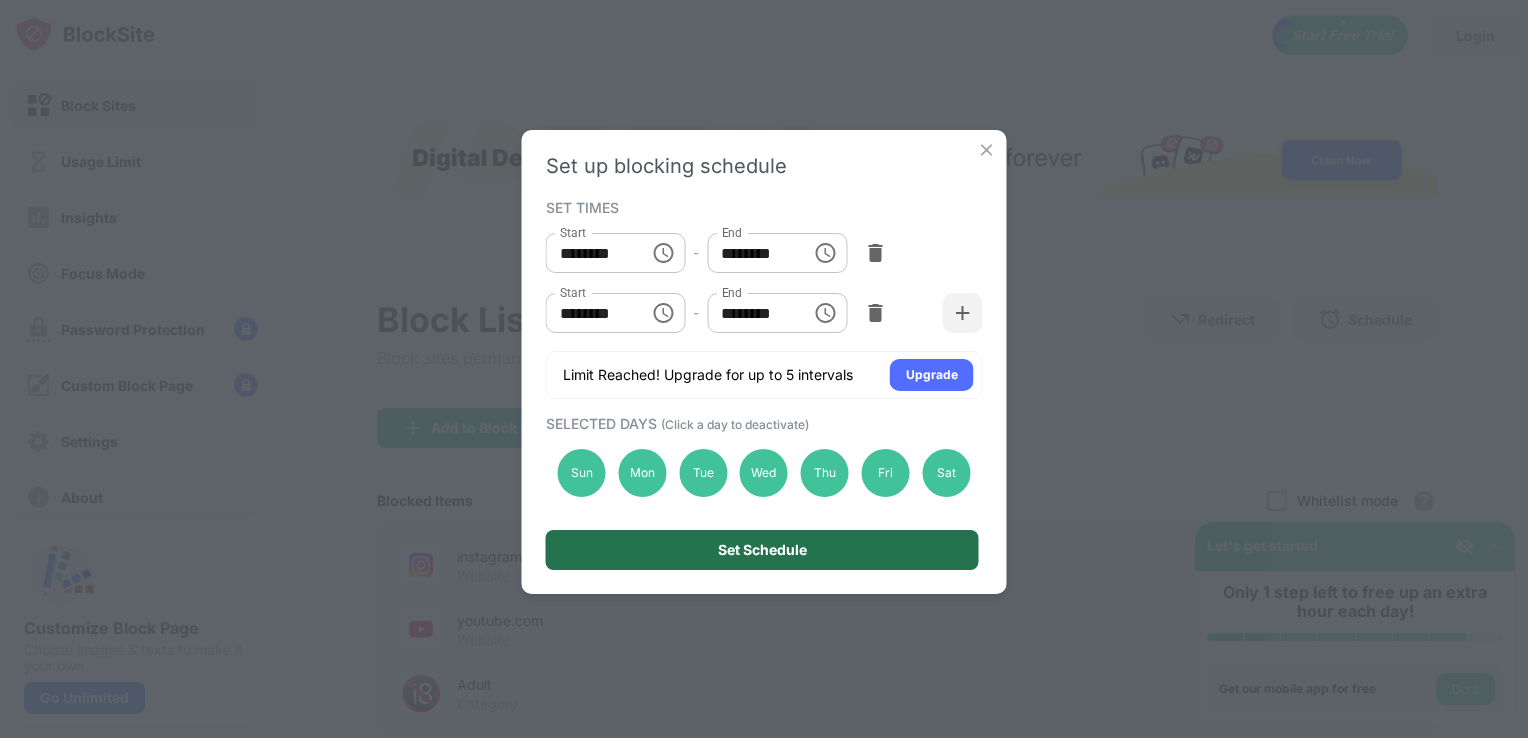 click on "Set Schedule" at bounding box center (762, 550) 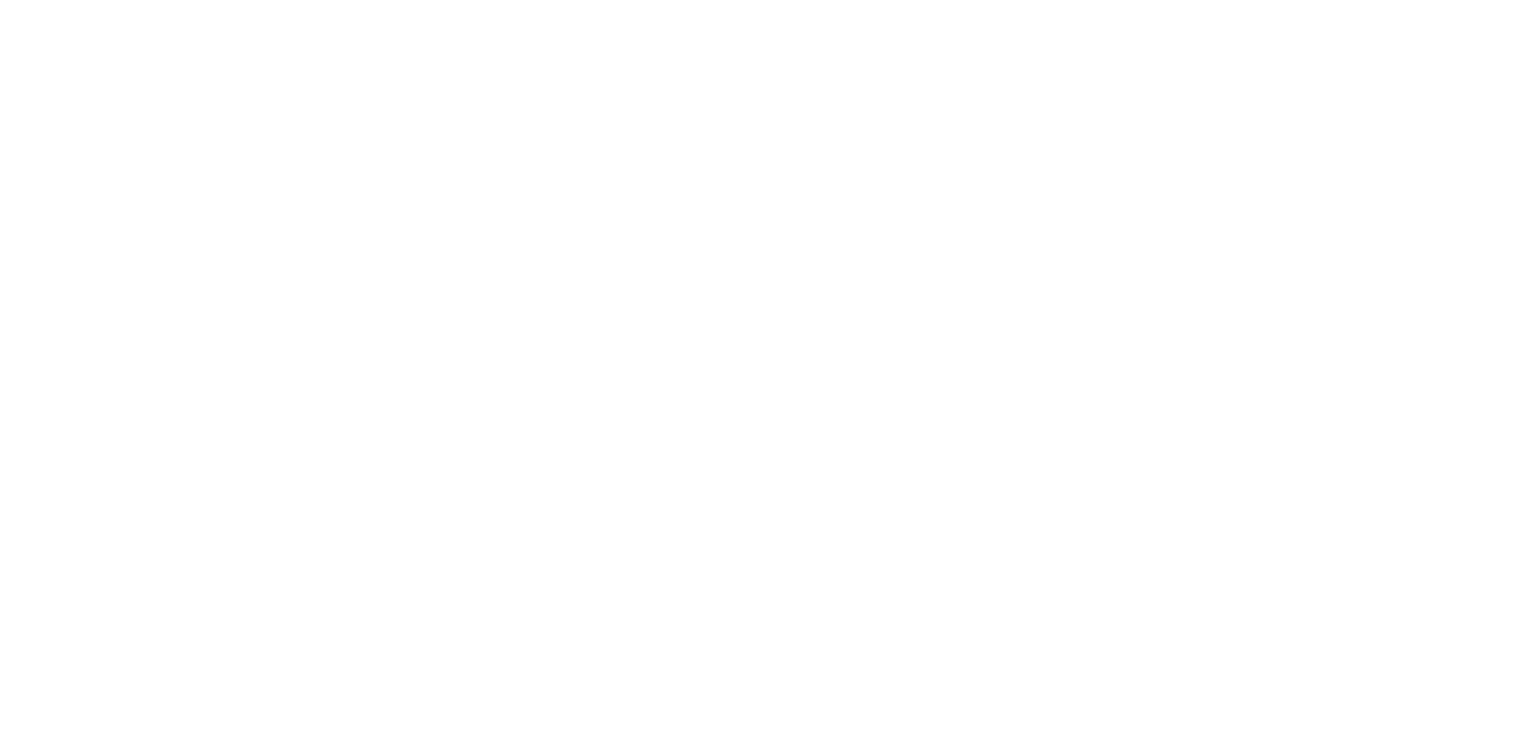 scroll, scrollTop: 0, scrollLeft: 0, axis: both 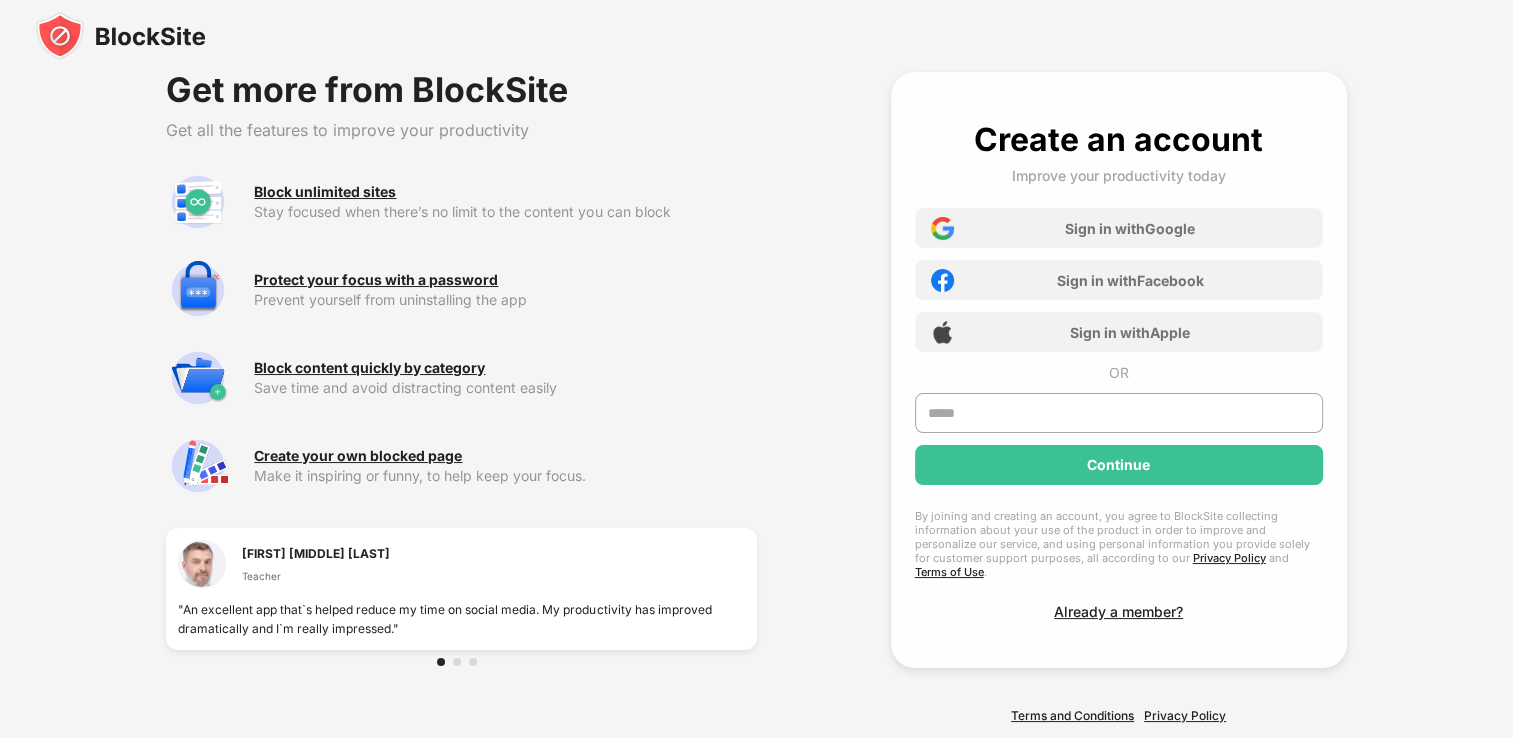 click at bounding box center [121, 36] 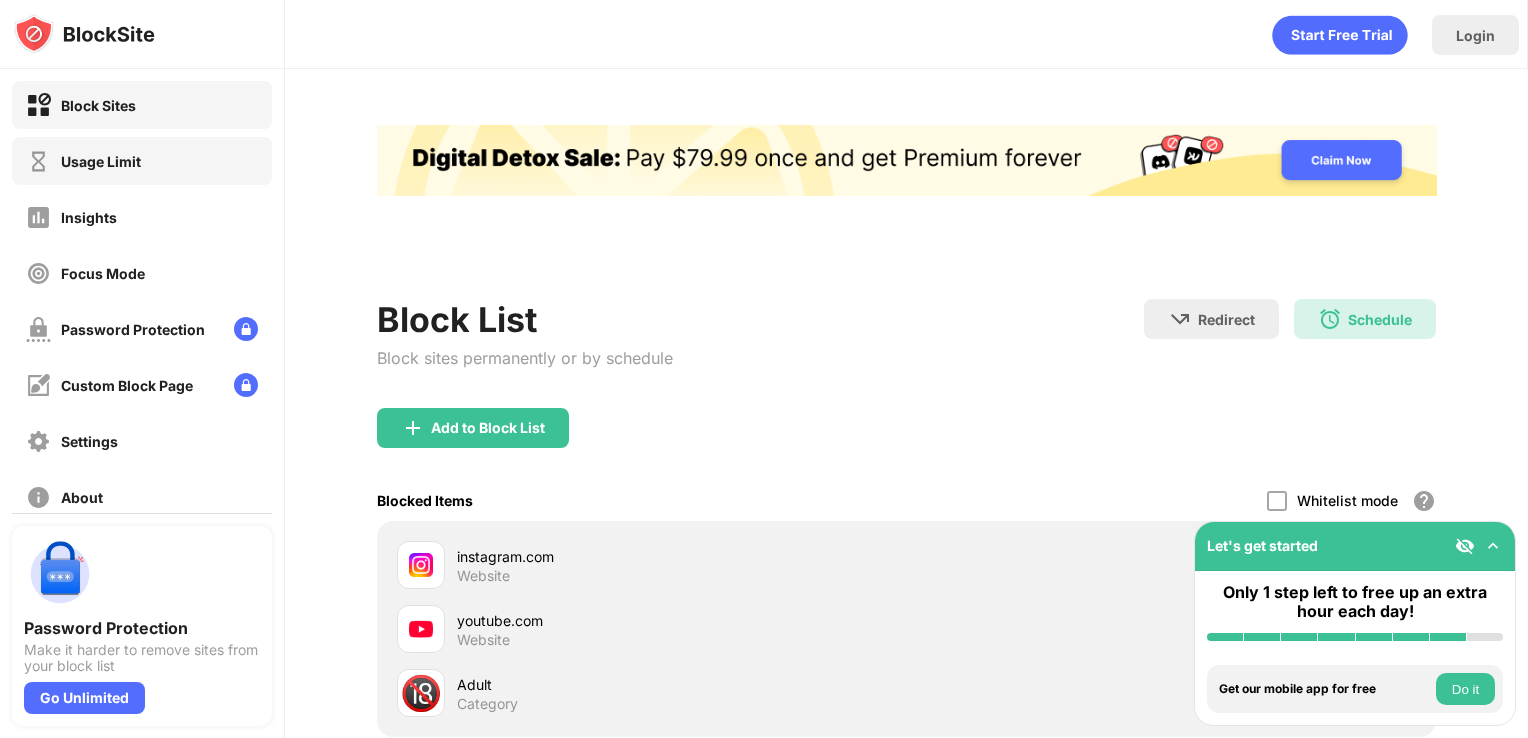 scroll, scrollTop: 0, scrollLeft: 0, axis: both 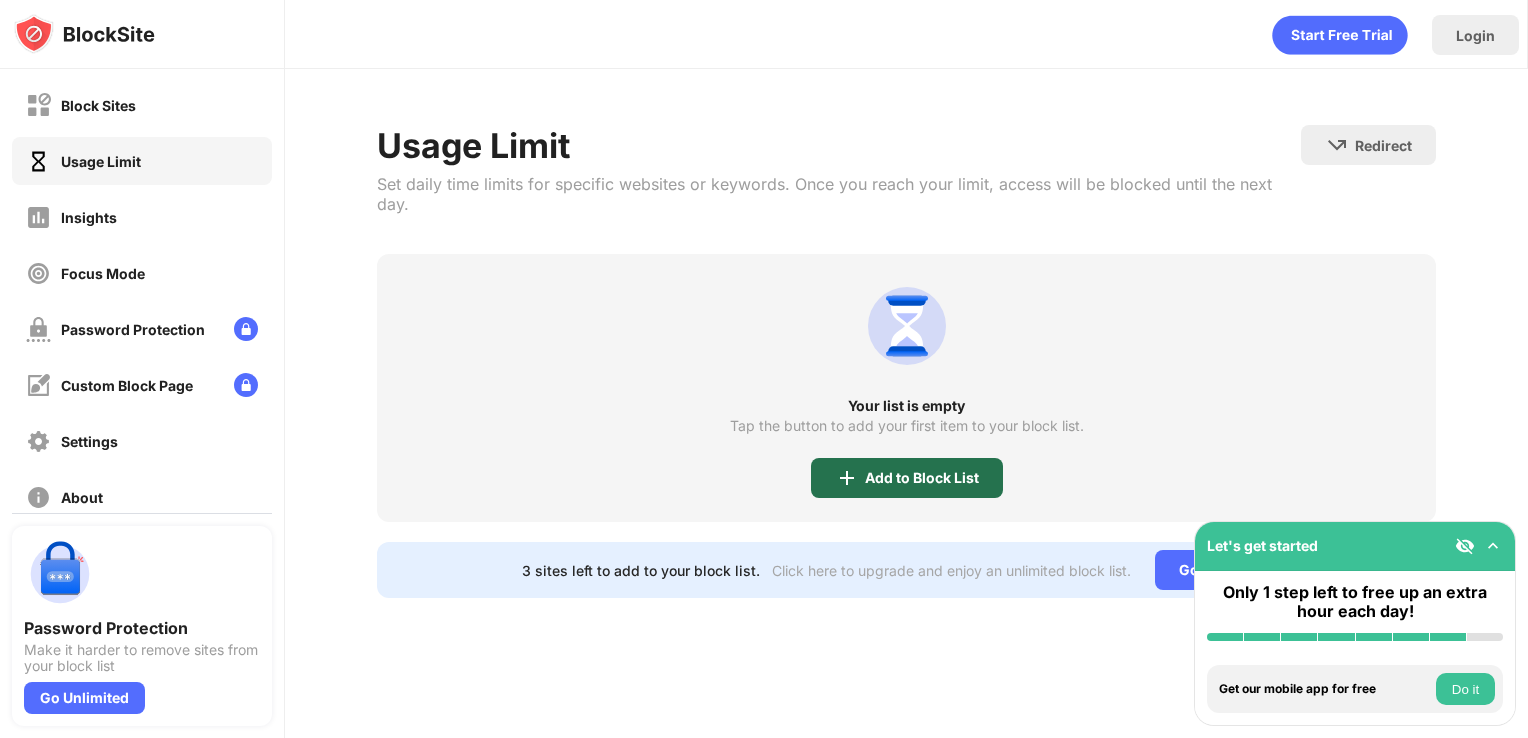 click at bounding box center (847, 478) 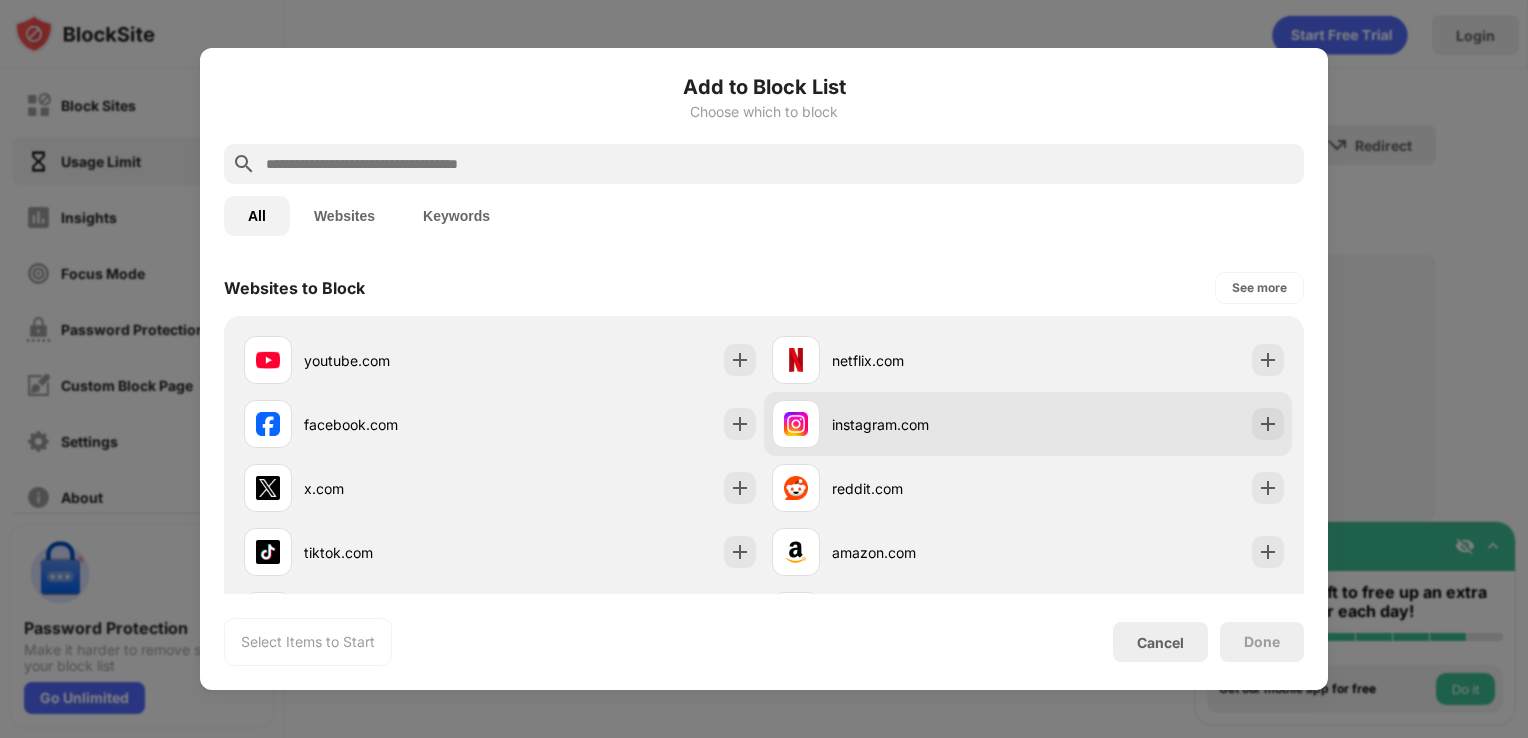 click on "instagram.com" at bounding box center [930, 424] 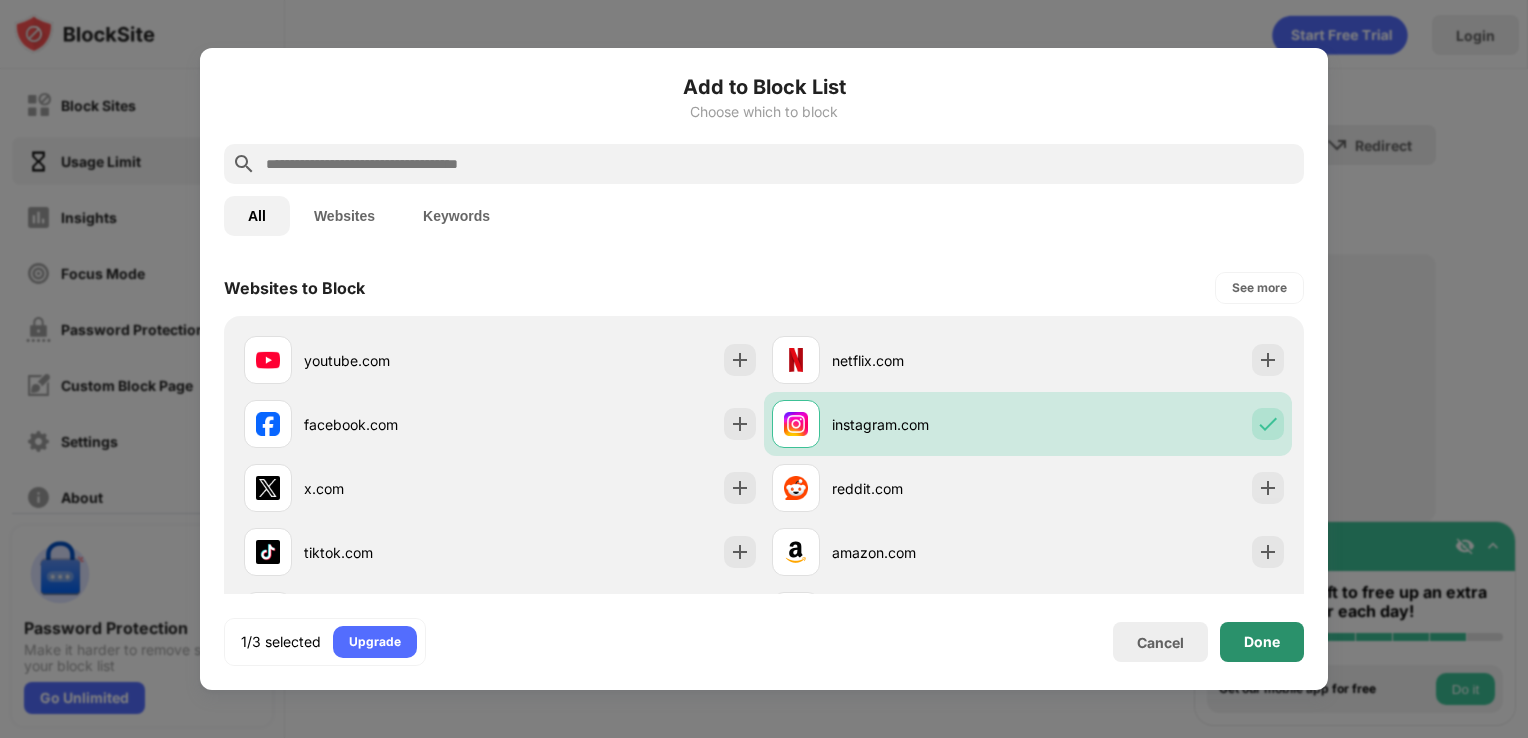 click on "Done" at bounding box center (1262, 642) 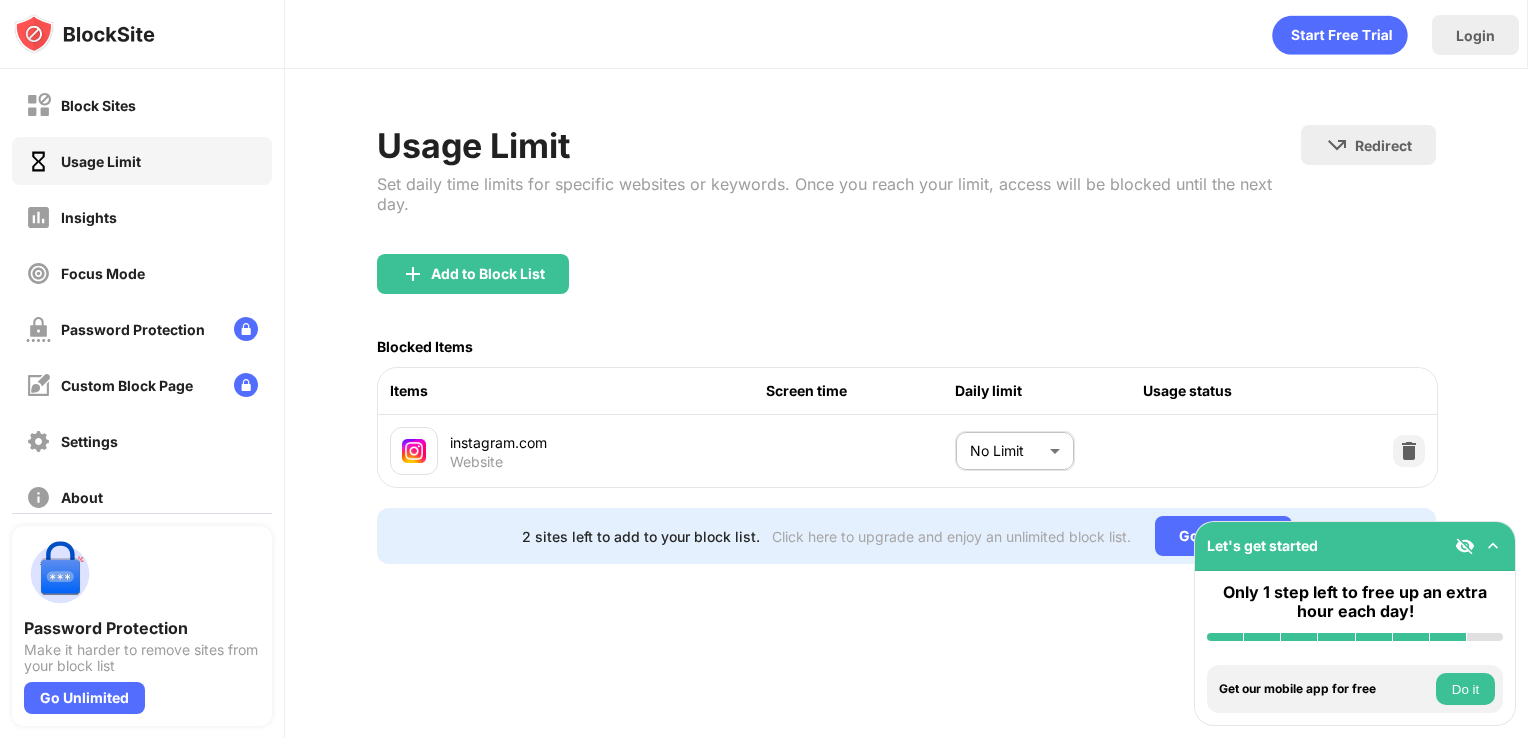 click on "Block Sites Usage Limit Insights Focus Mode Password Protection Custom Block Page Settings About Blocking Sync with other devices Disabled Password Protection Make it harder to remove sites from your block list Go Unlimited Let's get started Only 1 step left to free up an extra hour each day! Install BlockSite Enable blocking by category Add at least 1 website to your blocklist Get personalized productivity suggestions Pin BlockSite to your taskbar Check your productivity insights Try visiting a site from your blocking list Get our mobile app for free Do it Login Usage Limit Set daily time limits for specific websites or keywords. Once you reach your limit, access will be blocked until the next day. Redirect Choose a site to be redirected to when blocking is active Add to Block List Blocked Items Items Screen time Daily limit Usage status instagram.com Website No Limit ******** ​ 2 sites left to add to your block list. Click here to upgrade and enjoy an unlimited block list. Go Unlimited" at bounding box center [764, 369] 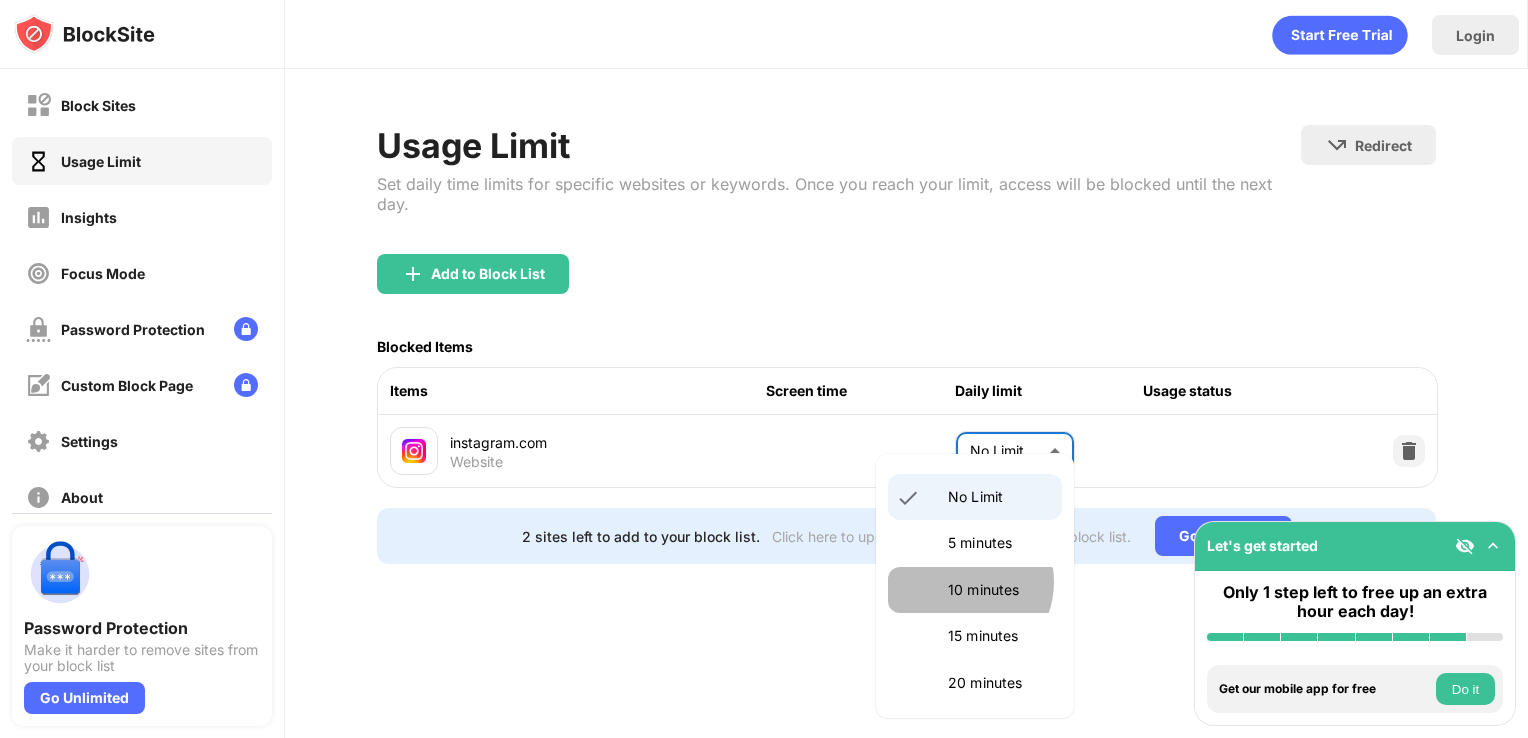 click on "10 minutes" at bounding box center [999, 590] 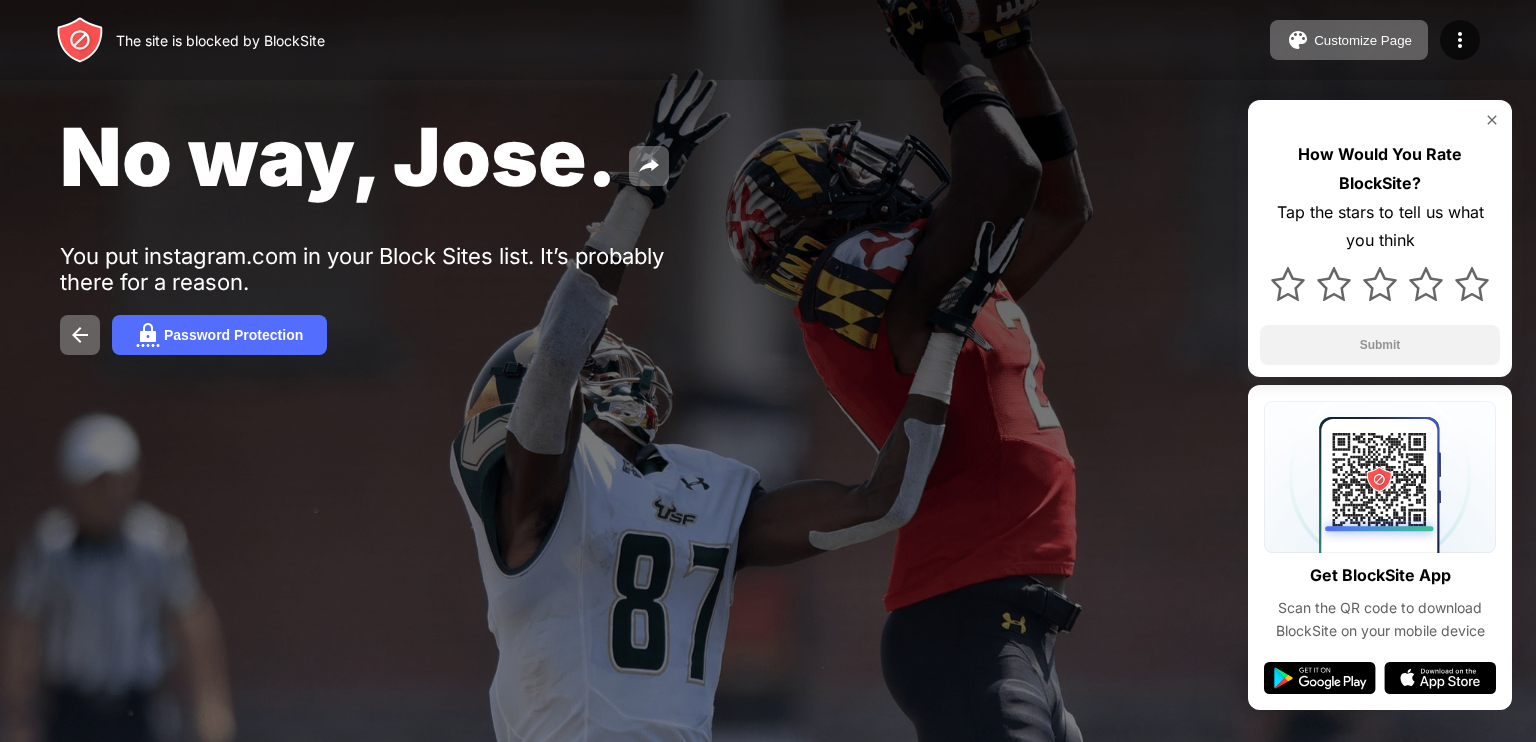 scroll, scrollTop: 0, scrollLeft: 0, axis: both 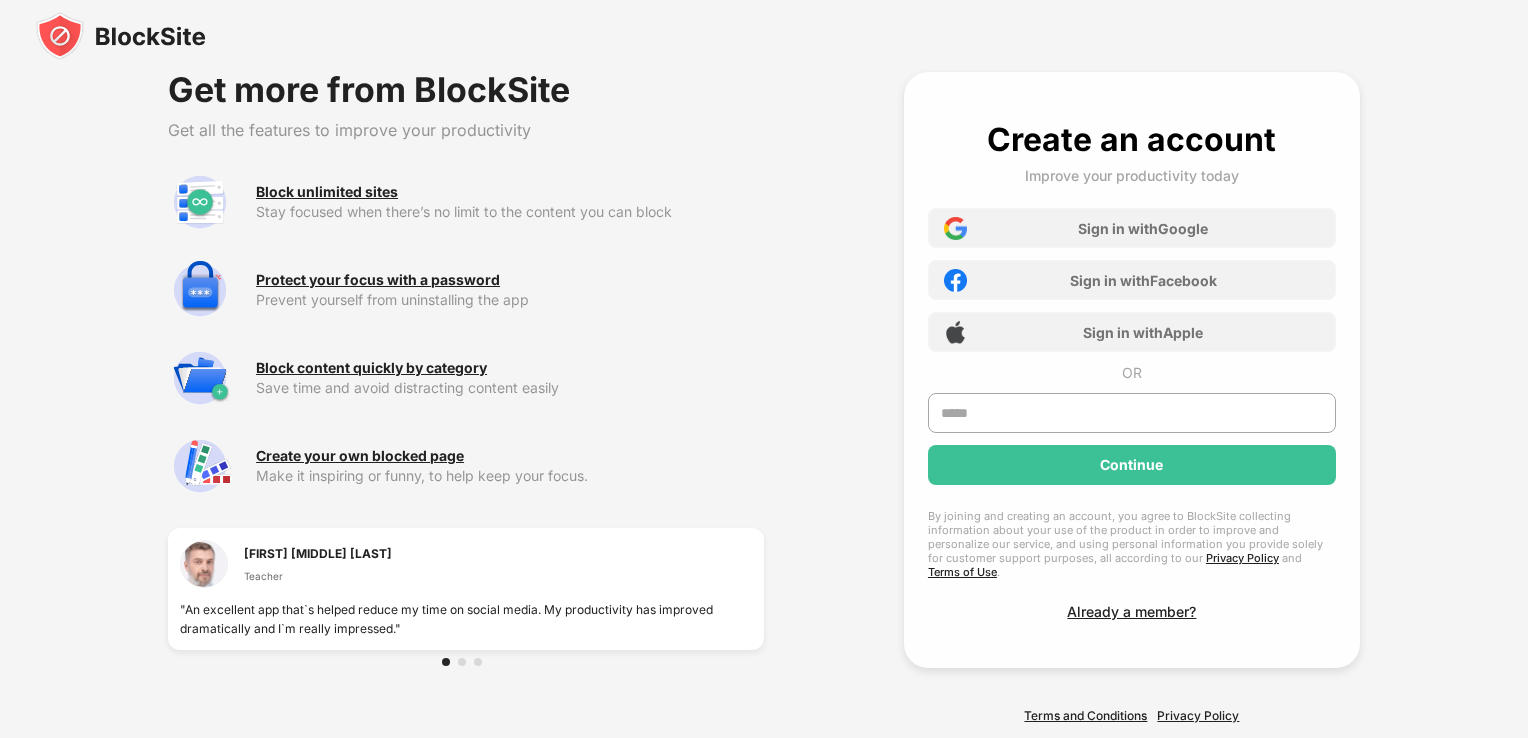 click at bounding box center [121, 36] 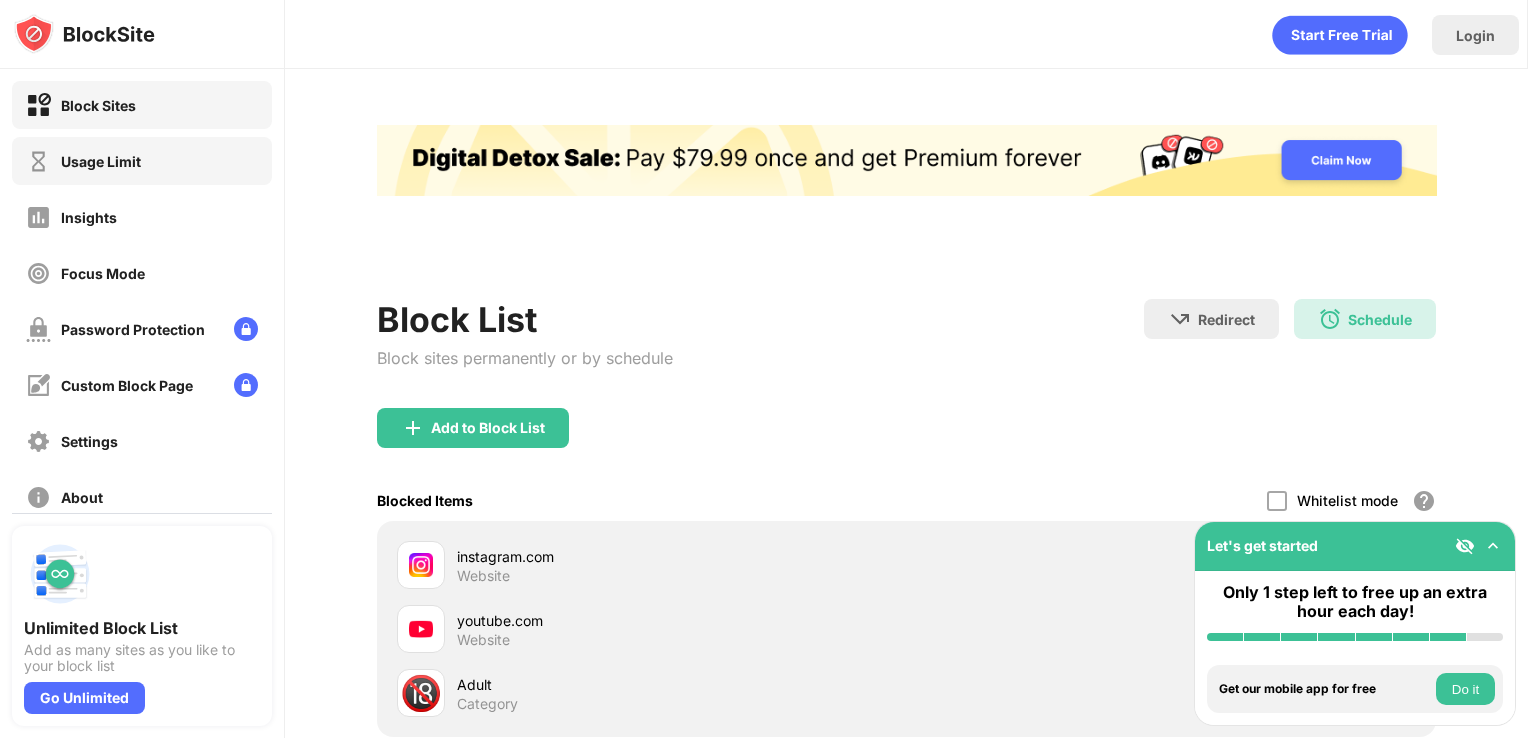 scroll, scrollTop: 0, scrollLeft: 0, axis: both 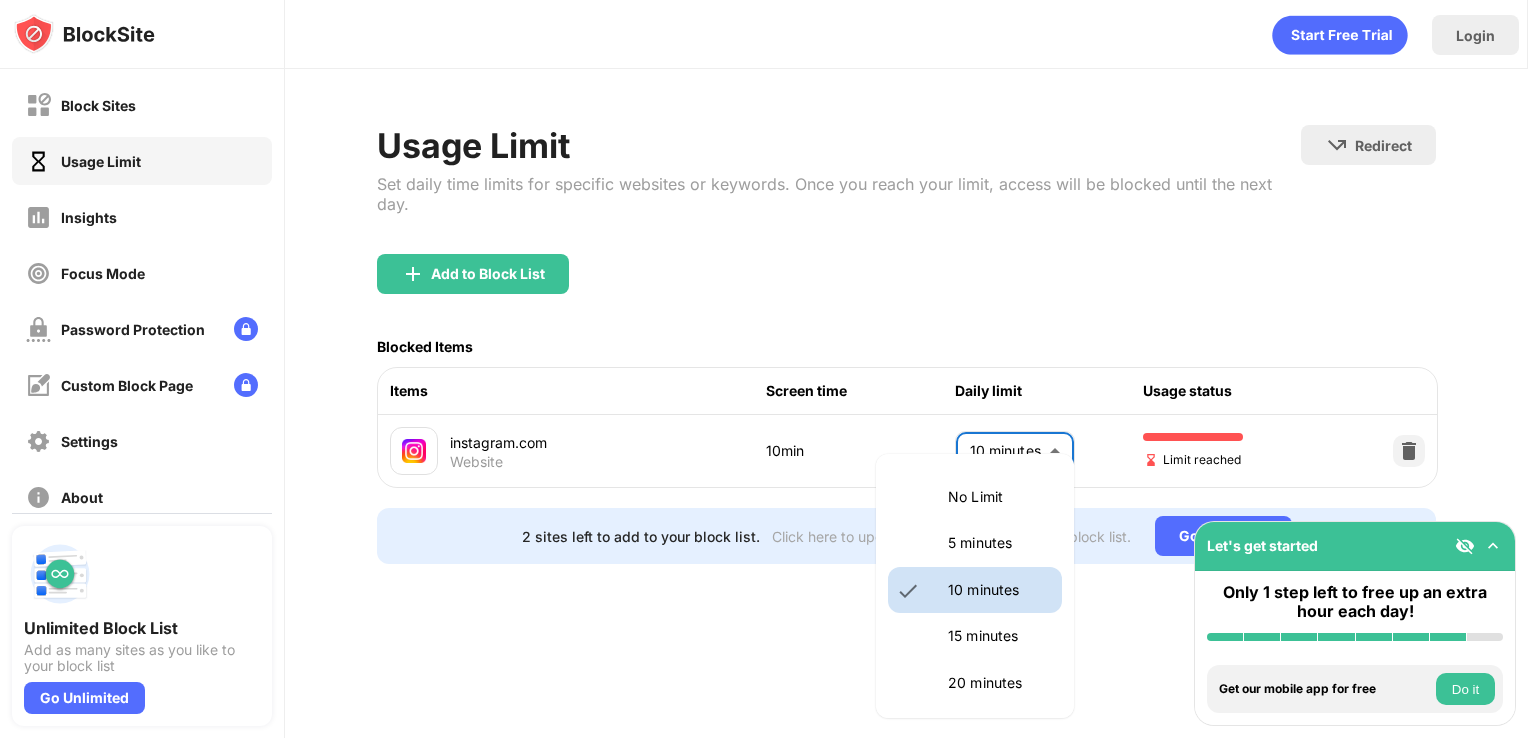 click on "Block Sites Usage Limit Insights Focus Mode Password Protection Custom Block Page Settings About Blocking Sync with other devices Disabled Unlimited Block List Add as many sites as you like to your block list Go Unlimited Let's get started Only 1 step left to free up an extra hour each day! Install BlockSite Enable blocking by category Add at least 1 website to your blocklist Get personalized productivity suggestions Pin BlockSite to your taskbar Check your productivity insights Try visiting a site from your blocking list Get our mobile app for free Do it Login Usage Limit Set daily time limits for specific websites or keywords. Once you reach your limit, access will be blocked until the next day. Redirect Choose a site to be redirected to when blocking is active Add to Block List Blocked Items Items Screen time Daily limit Usage status instagram.com Website 10min 10 minutes ** ​ Limit reached 2 sites left to add to your block list. Click here to upgrade and enjoy an unlimited block list. Go Unlimited" at bounding box center [764, 369] 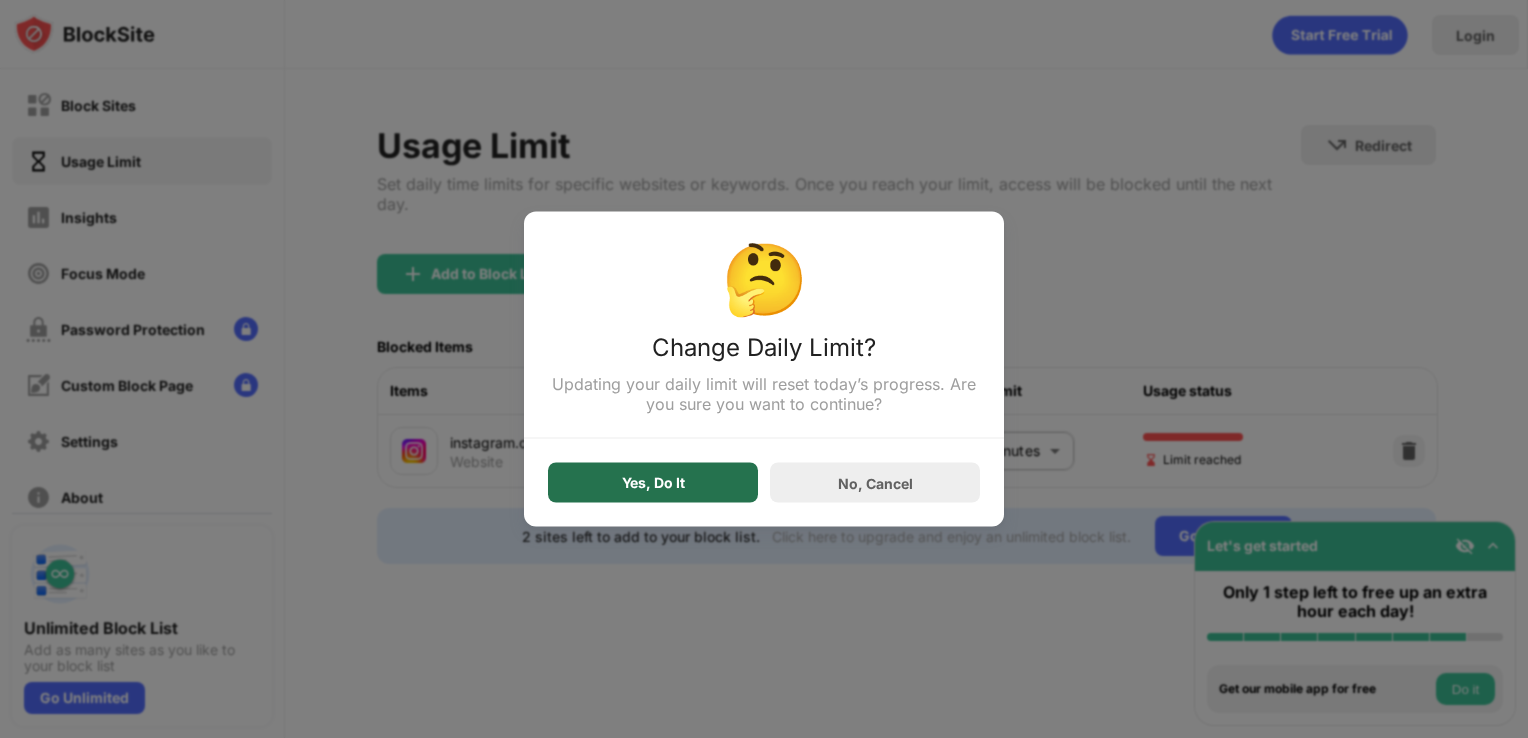 click on "Yes, Do It" at bounding box center [653, 483] 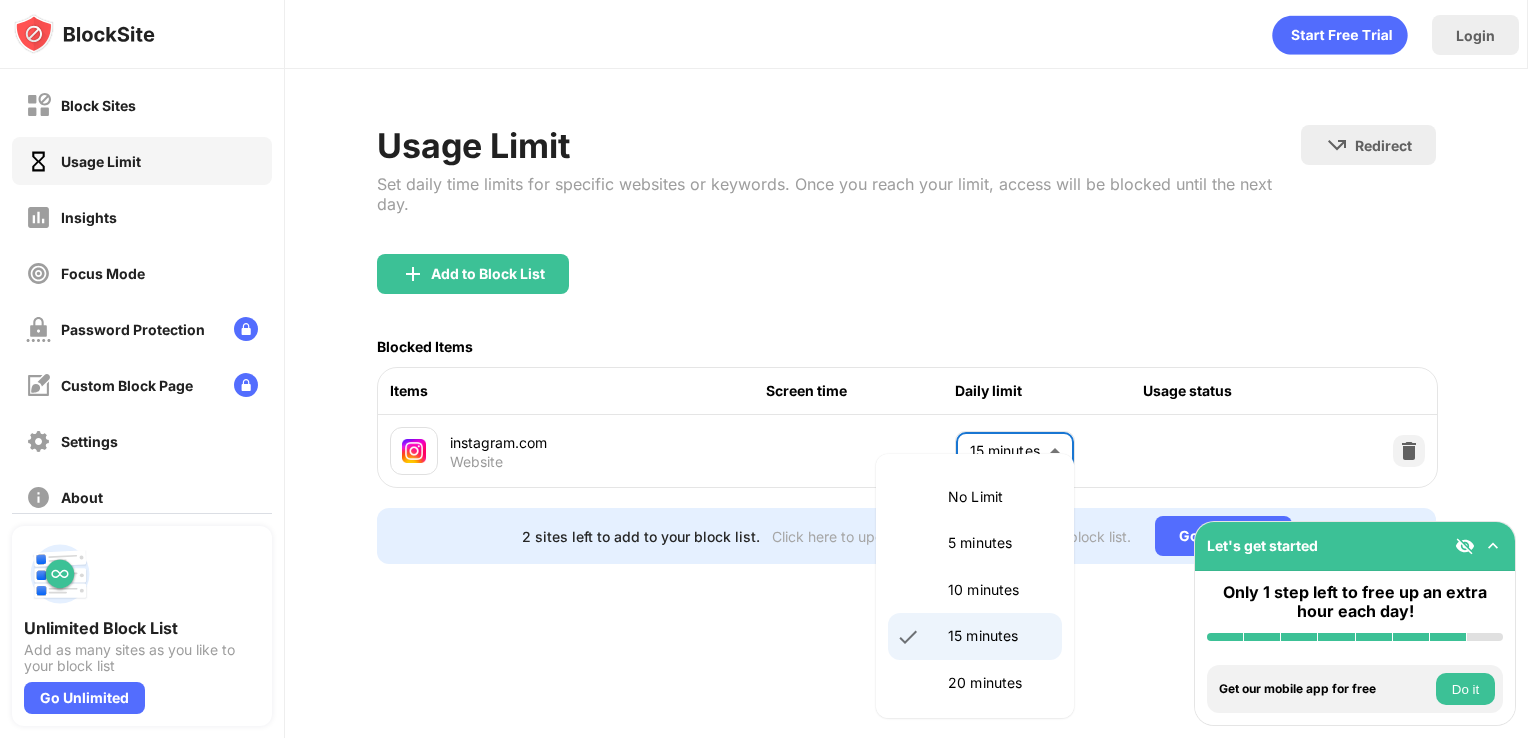 click on "Block Sites Usage Limit Insights Focus Mode Password Protection Custom Block Page Settings About Blocking Sync with other devices Disabled Unlimited Block List Add as many sites as you like to your block list Go Unlimited Let's get started Only 1 step left to free up an extra hour each day! Install BlockSite Enable blocking by category Add at least 1 website to your blocklist Get personalized productivity suggestions Pin BlockSite to your taskbar Check your productivity insights Try visiting a site from your blocking list Get our mobile app for free Do it Login Usage Limit Set daily time limits for specific websites or keywords. Once you reach your limit, access will be blocked until the next day. Redirect Choose a site to be redirected to when blocking is active Add to Block List Blocked Items Items Screen time Daily limit Usage status instagram.com Website 15 minutes ** ​ 2 sites left to add to your block list. Click here to upgrade and enjoy an unlimited block list. Go Unlimited
No Limit 2 hours" at bounding box center (764, 369) 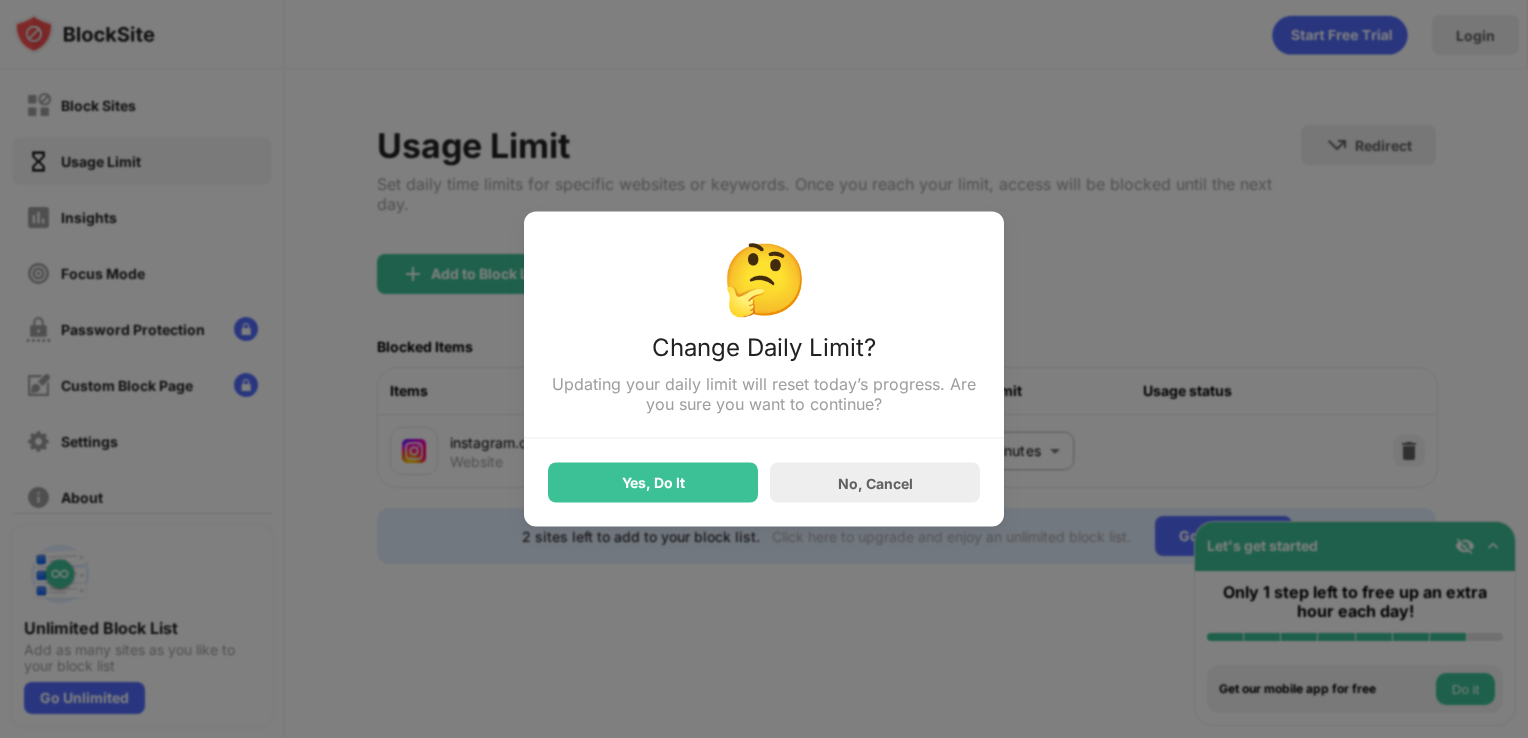 click on "Yes, Do It" at bounding box center [653, 483] 